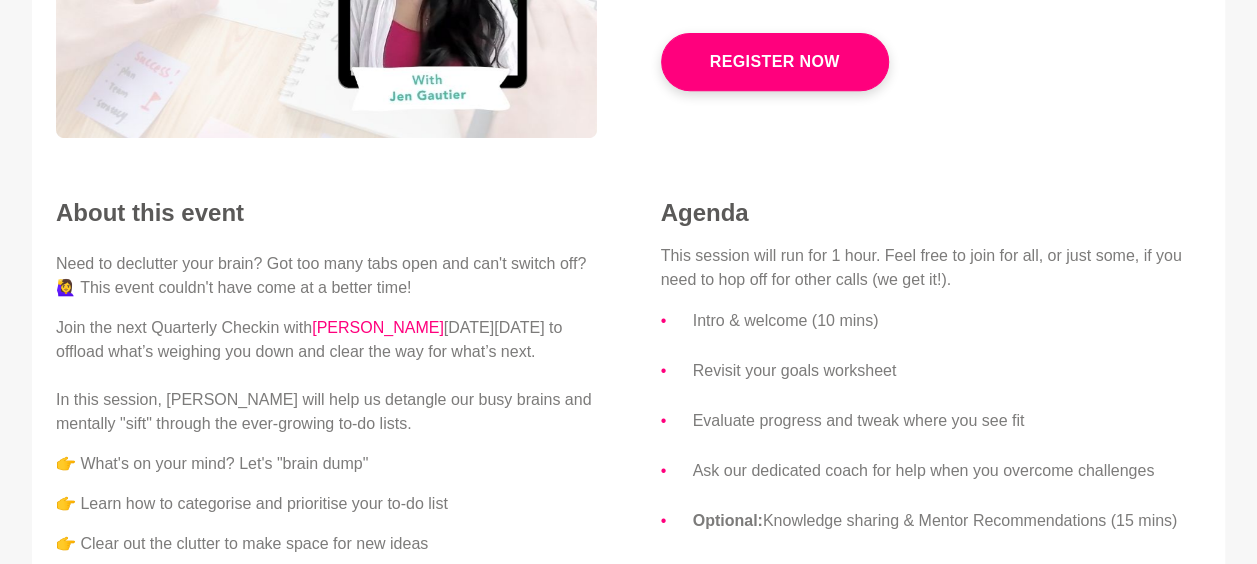 scroll, scrollTop: 300, scrollLeft: 0, axis: vertical 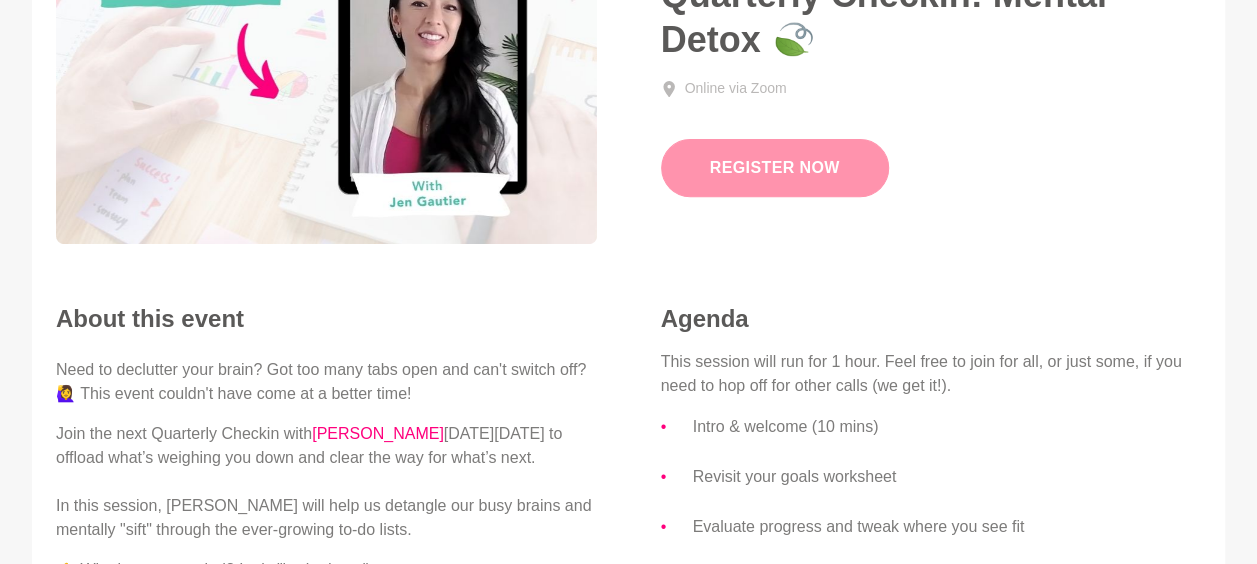 click on "Register Now" at bounding box center [775, 168] 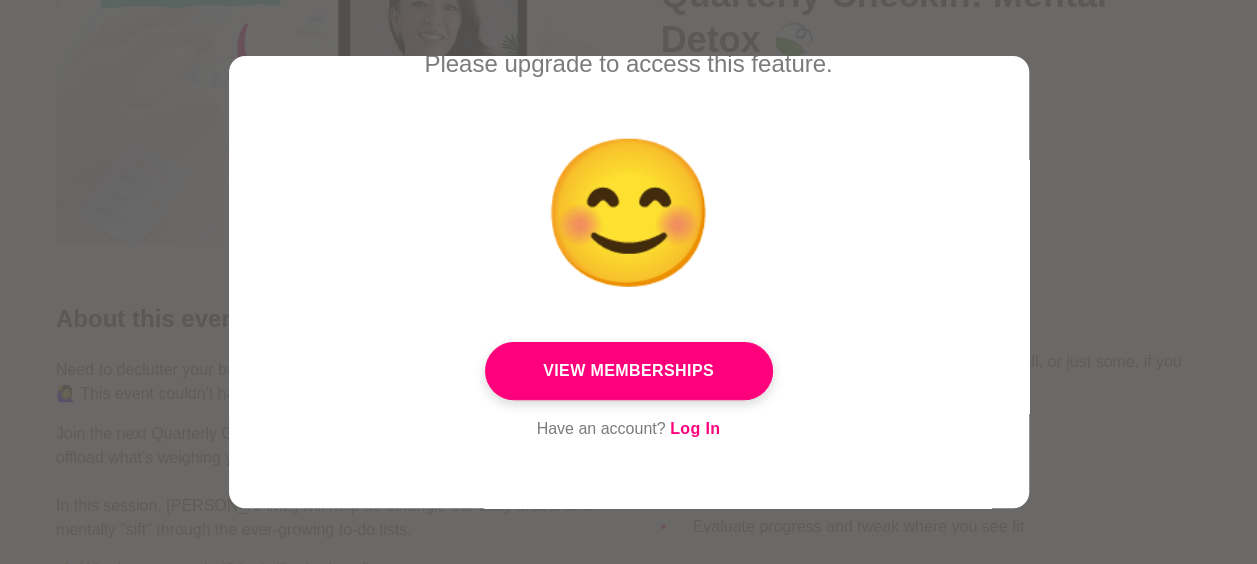 scroll, scrollTop: 157, scrollLeft: 0, axis: vertical 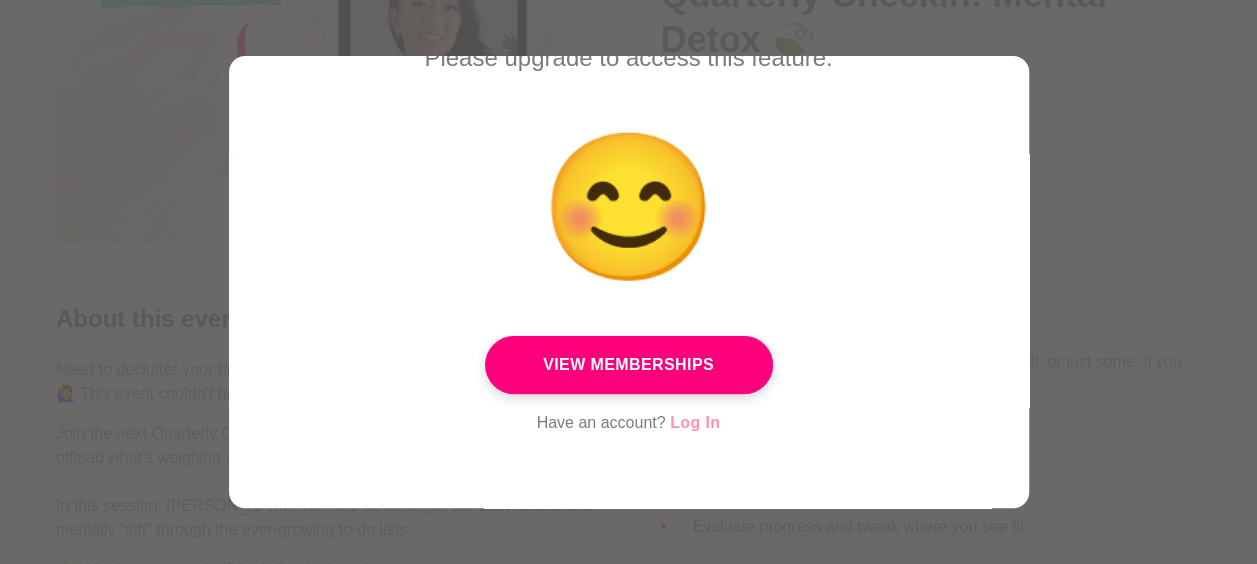 click on "Log In" at bounding box center (695, 423) 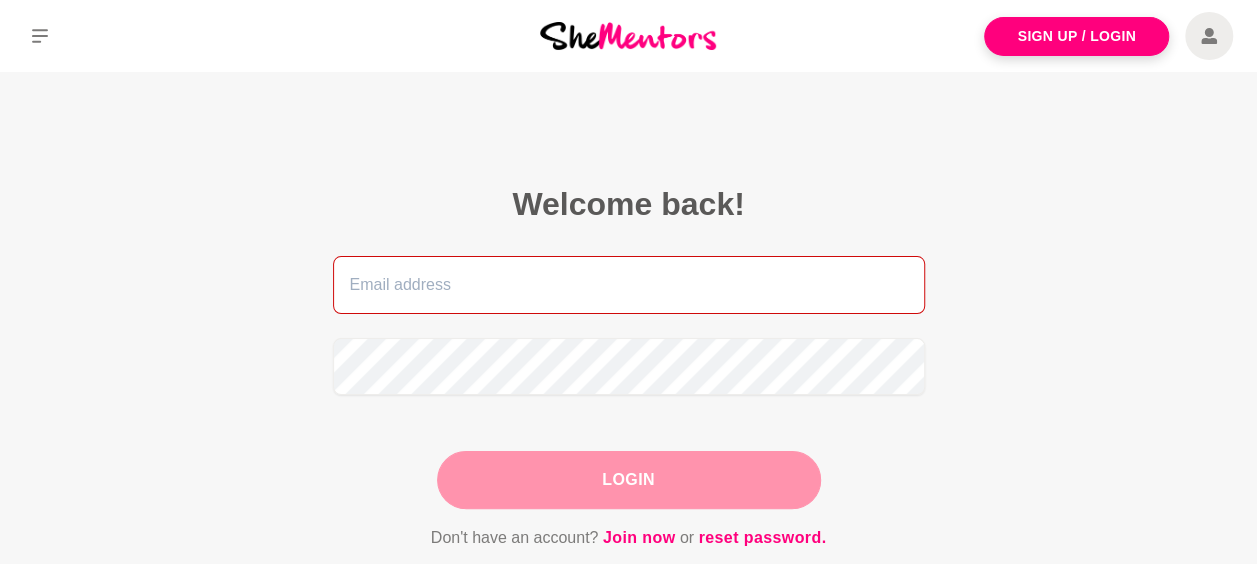 click at bounding box center (629, 285) 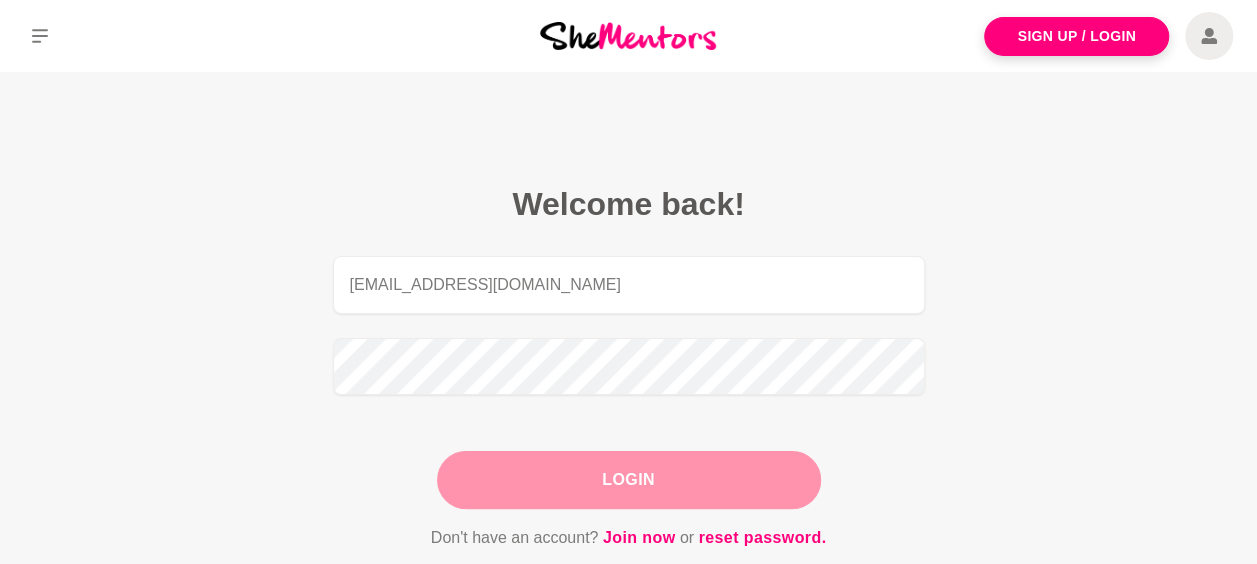 click on "Login" at bounding box center [629, 480] 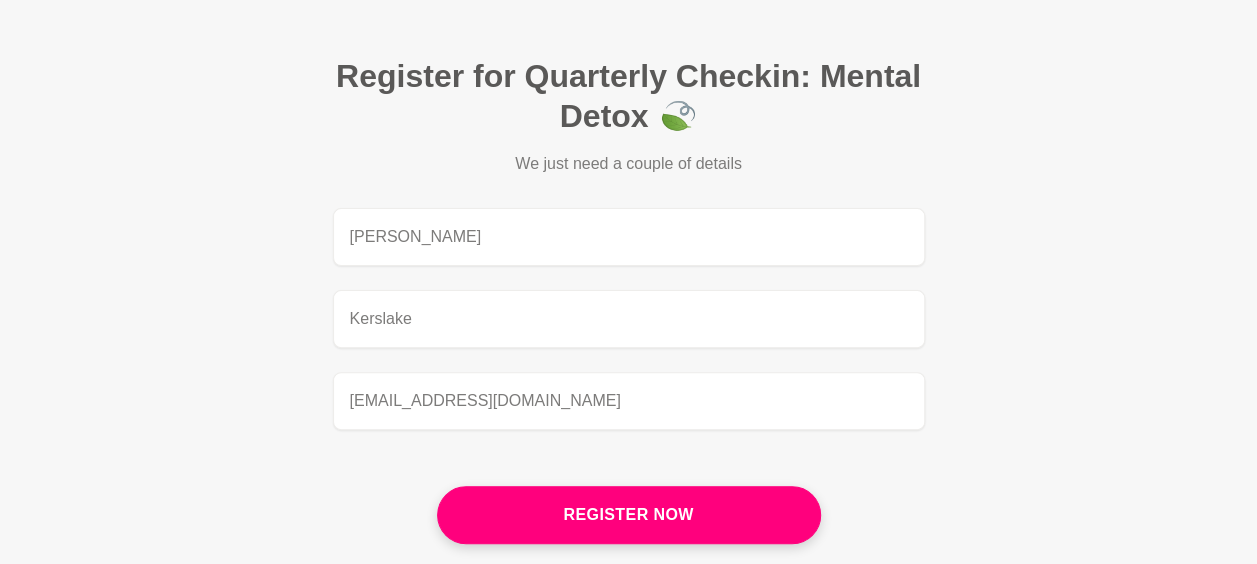 scroll, scrollTop: 200, scrollLeft: 0, axis: vertical 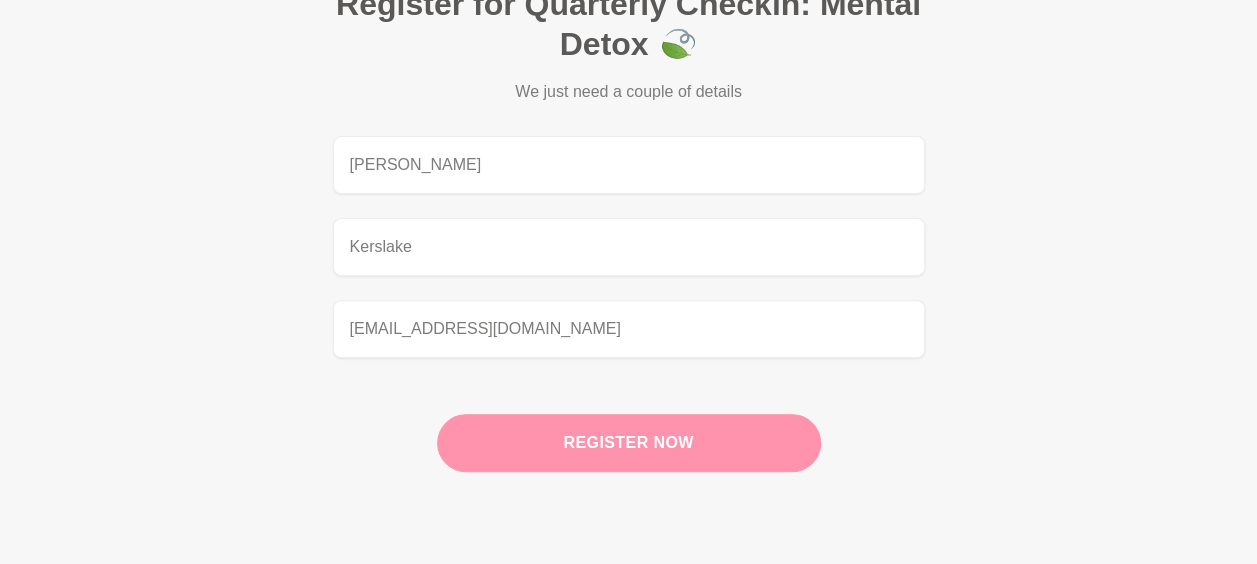 click on "Register now" at bounding box center (629, 443) 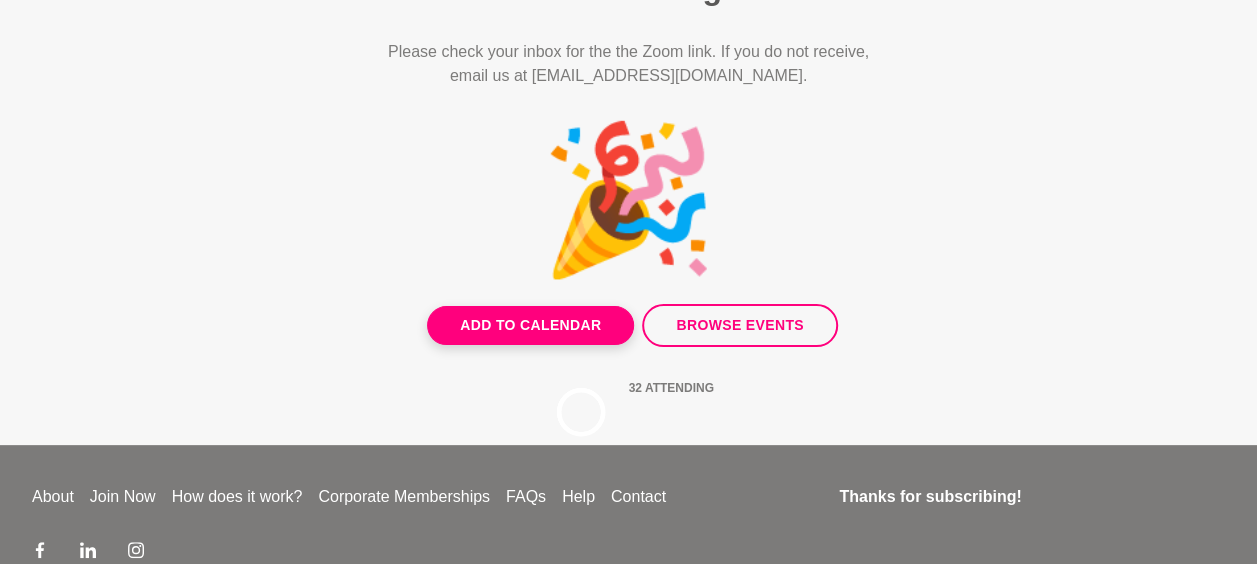 scroll, scrollTop: 0, scrollLeft: 0, axis: both 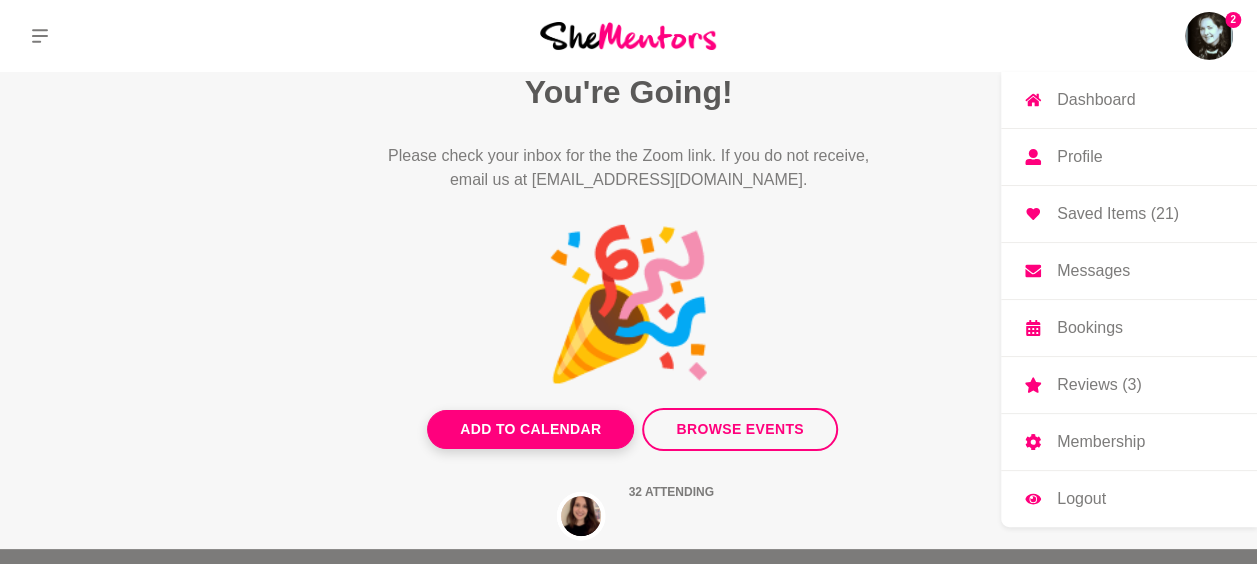 click on "Messages" at bounding box center (1093, 271) 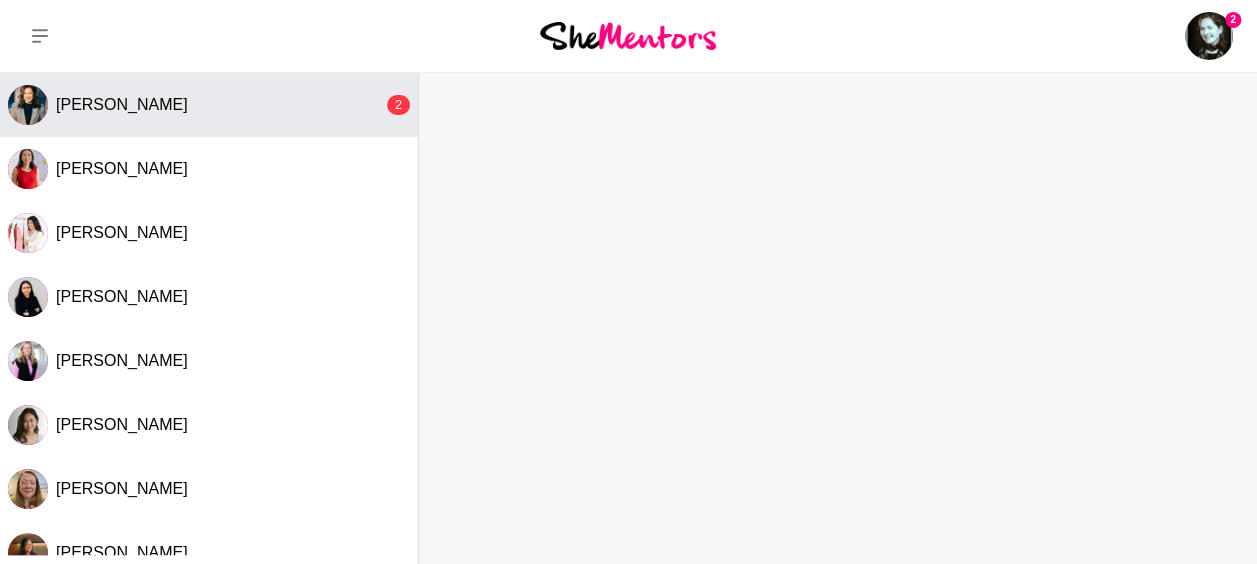 click on "[PERSON_NAME]" at bounding box center [122, 104] 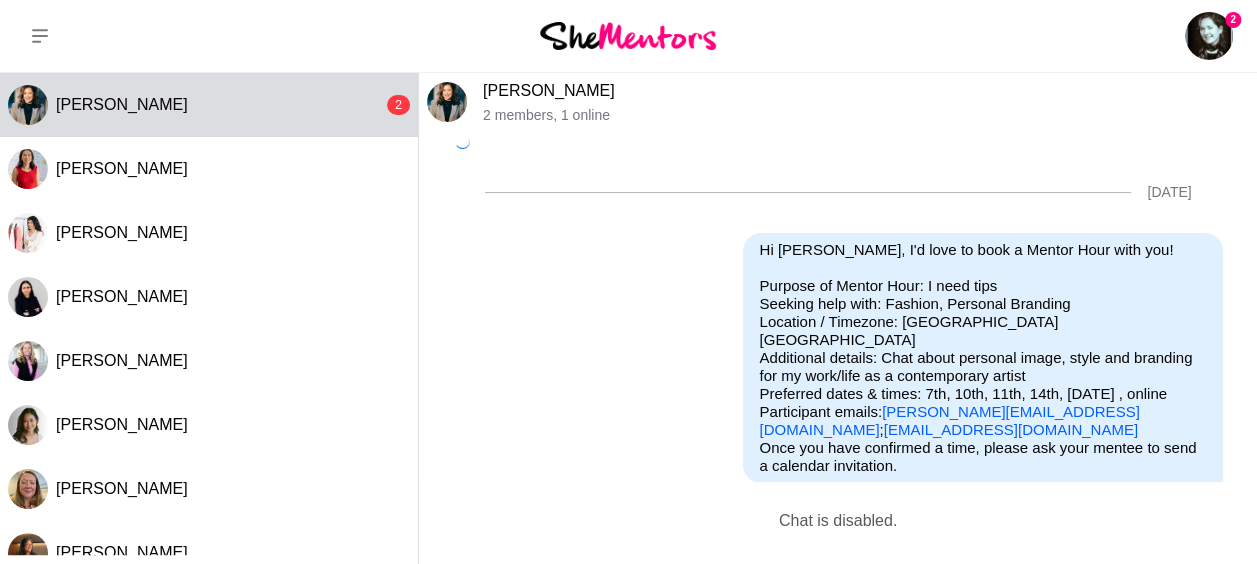 scroll, scrollTop: 324, scrollLeft: 0, axis: vertical 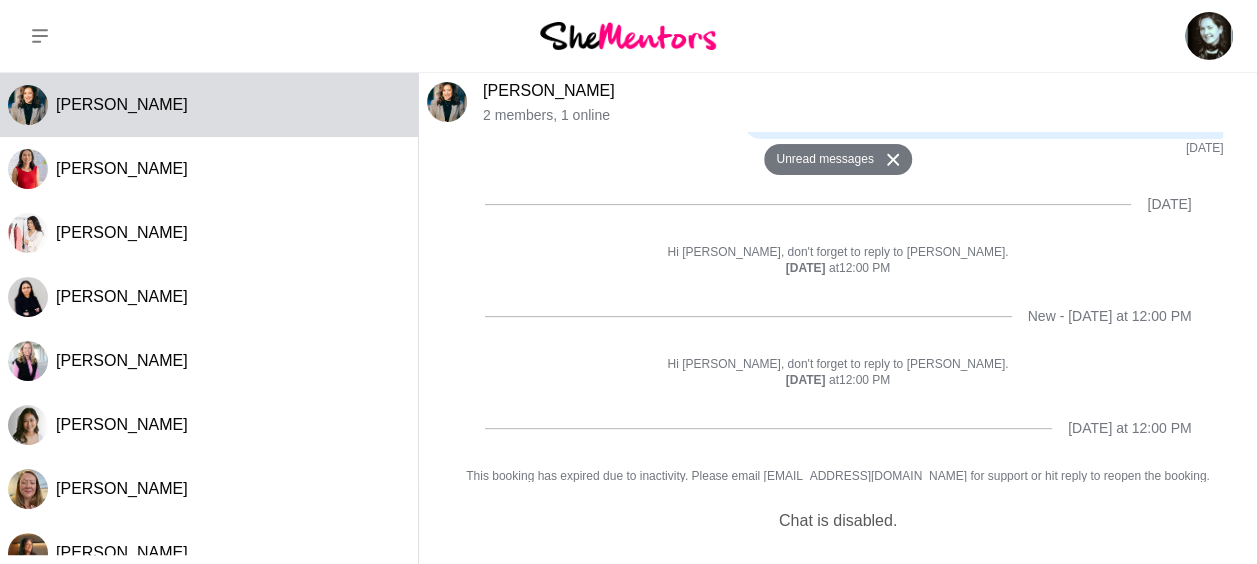 click on "[PERSON_NAME]" at bounding box center [866, 91] 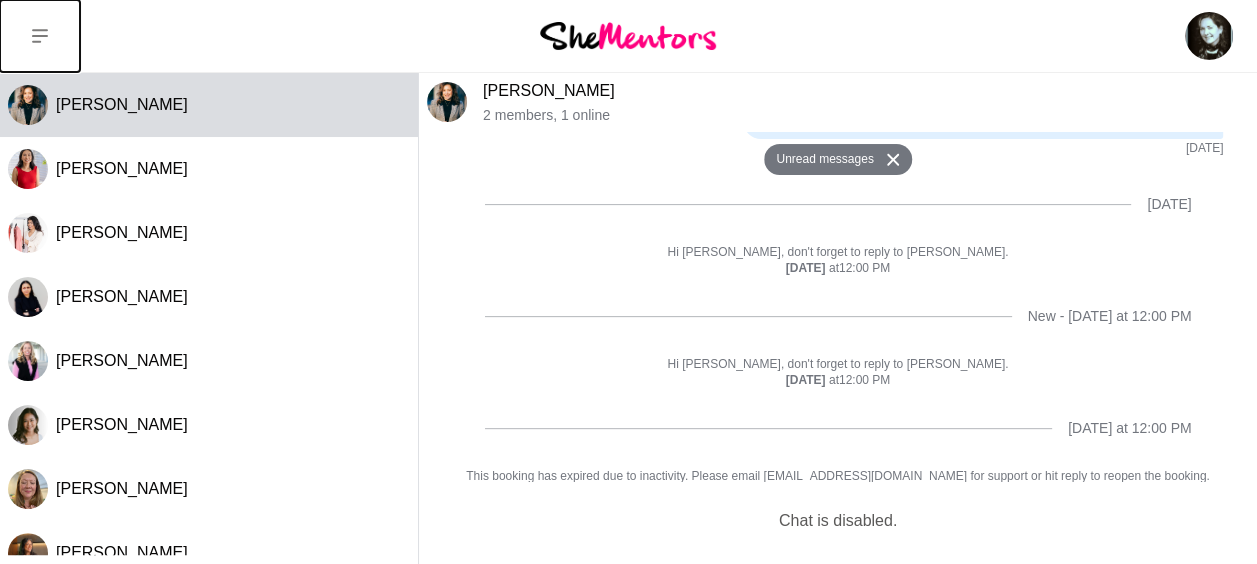 click 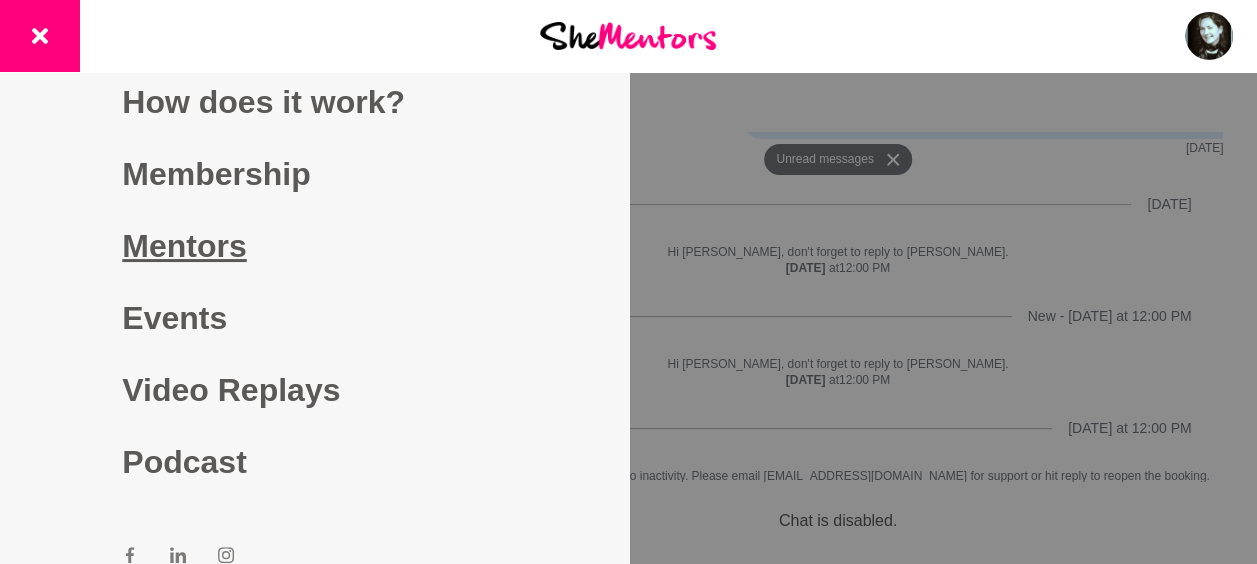 click on "Mentors" at bounding box center [314, 246] 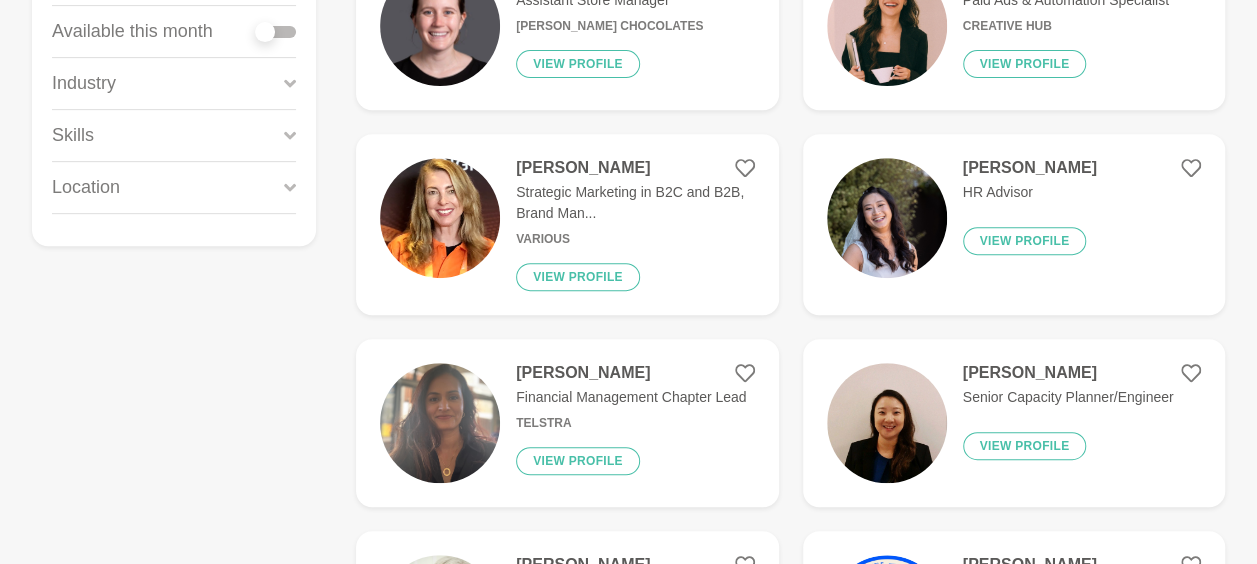 scroll, scrollTop: 0, scrollLeft: 0, axis: both 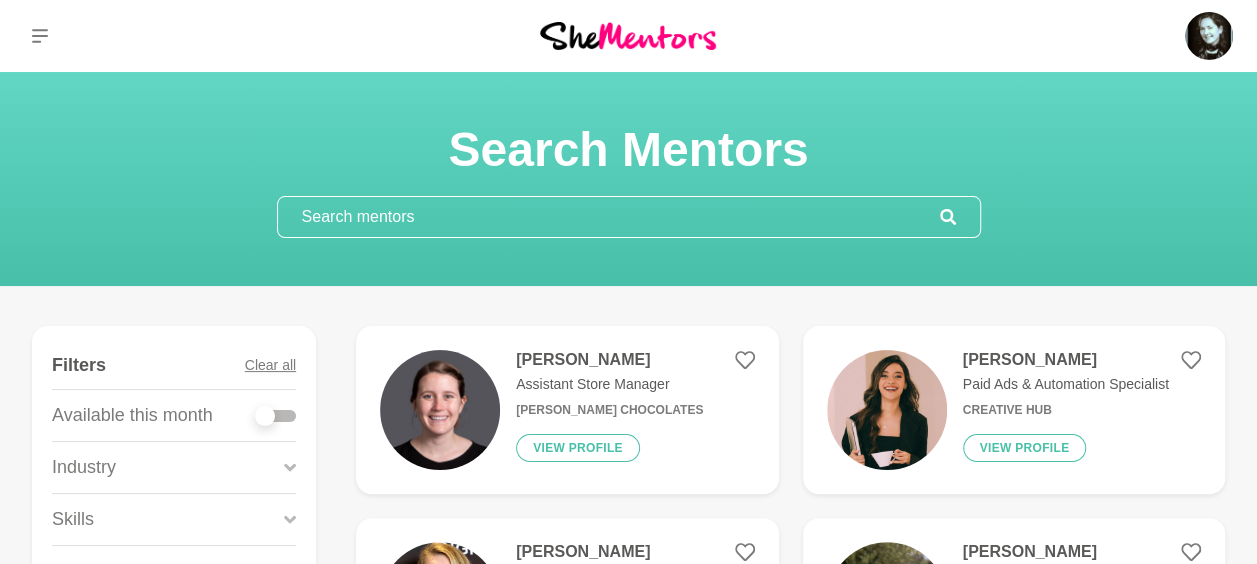 click at bounding box center (609, 217) 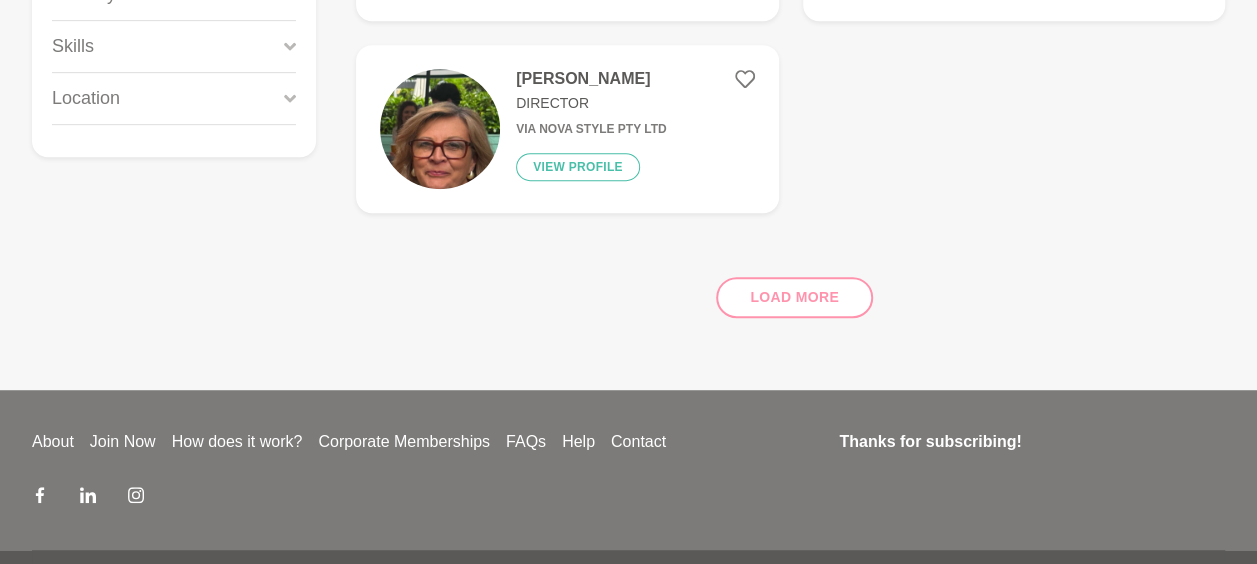 scroll, scrollTop: 500, scrollLeft: 0, axis: vertical 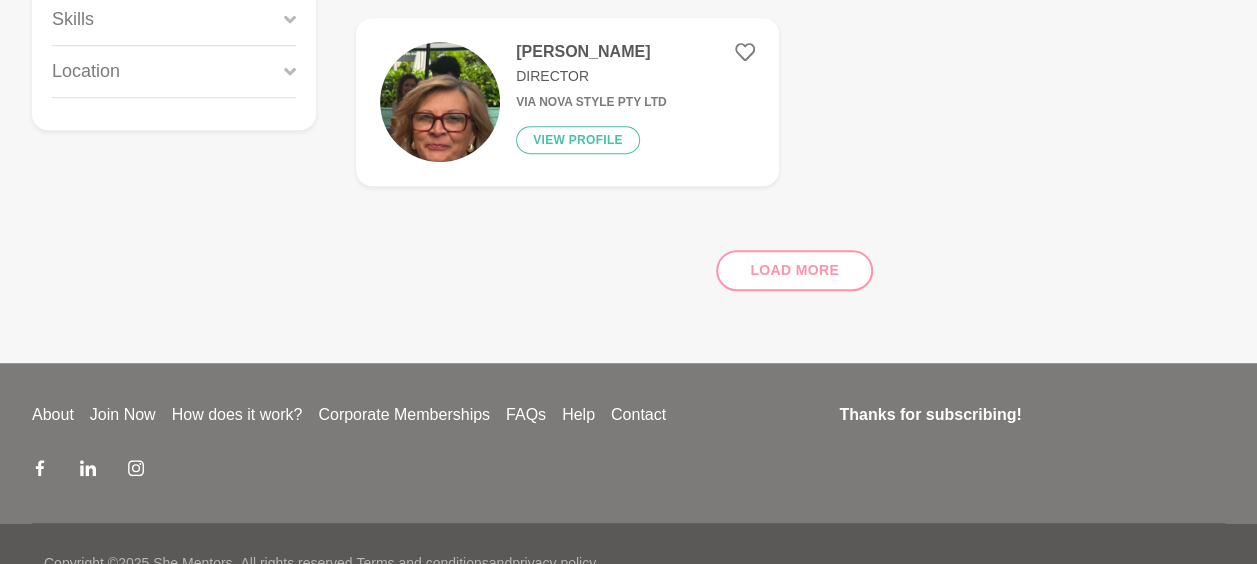 type on "stylist" 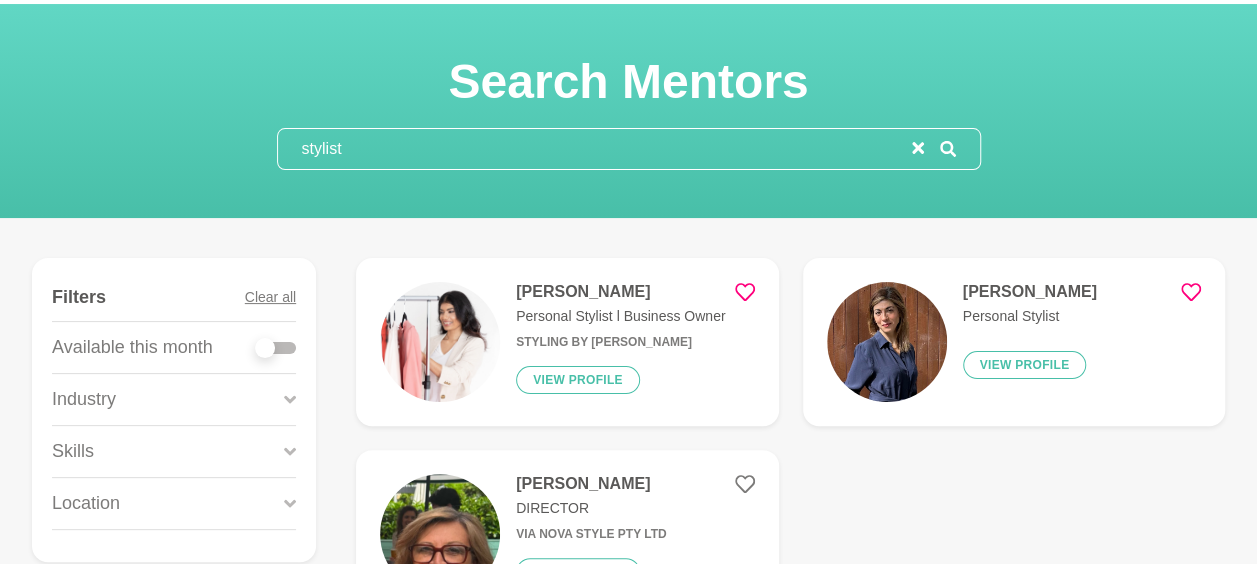 scroll, scrollTop: 0, scrollLeft: 0, axis: both 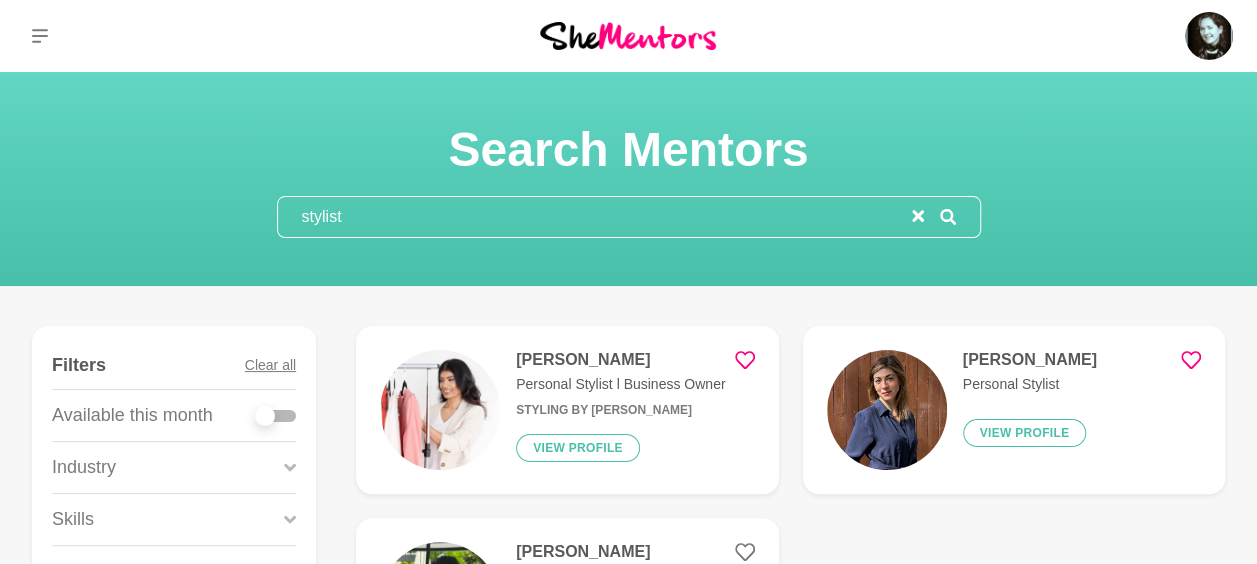 drag, startPoint x: 354, startPoint y: 211, endPoint x: 248, endPoint y: 215, distance: 106.07545 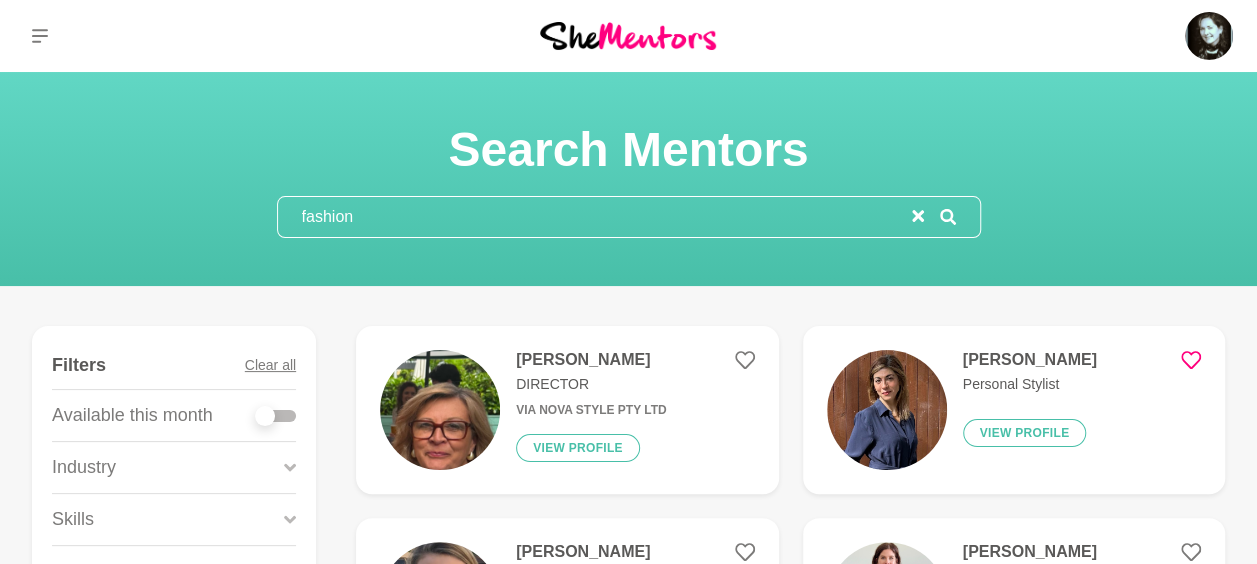 type on "fashion" 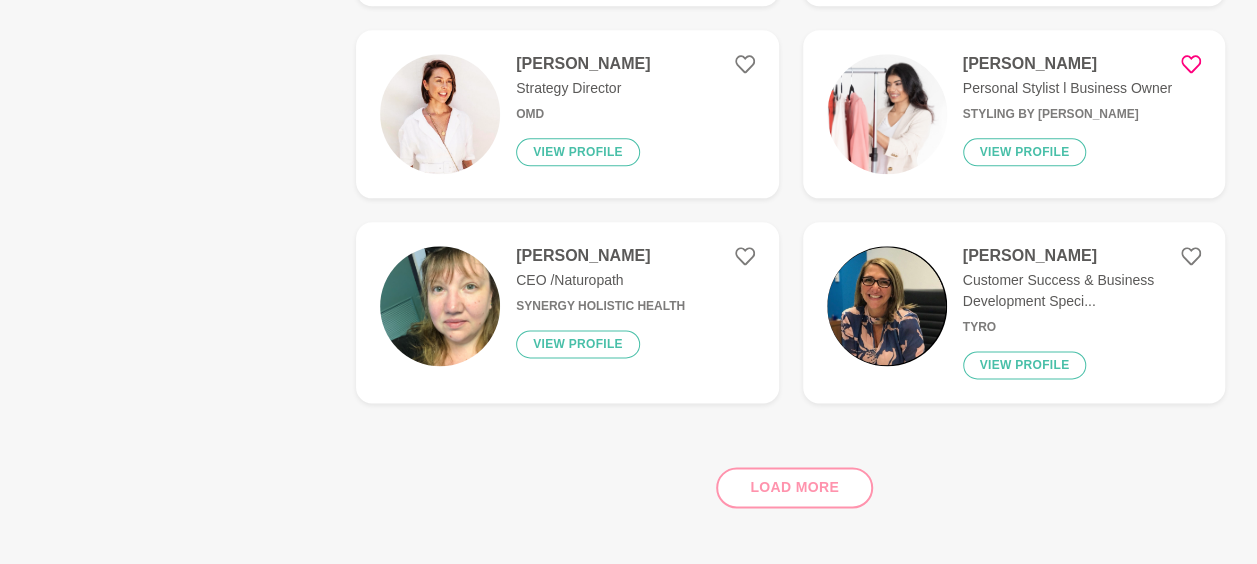scroll, scrollTop: 1100, scrollLeft: 0, axis: vertical 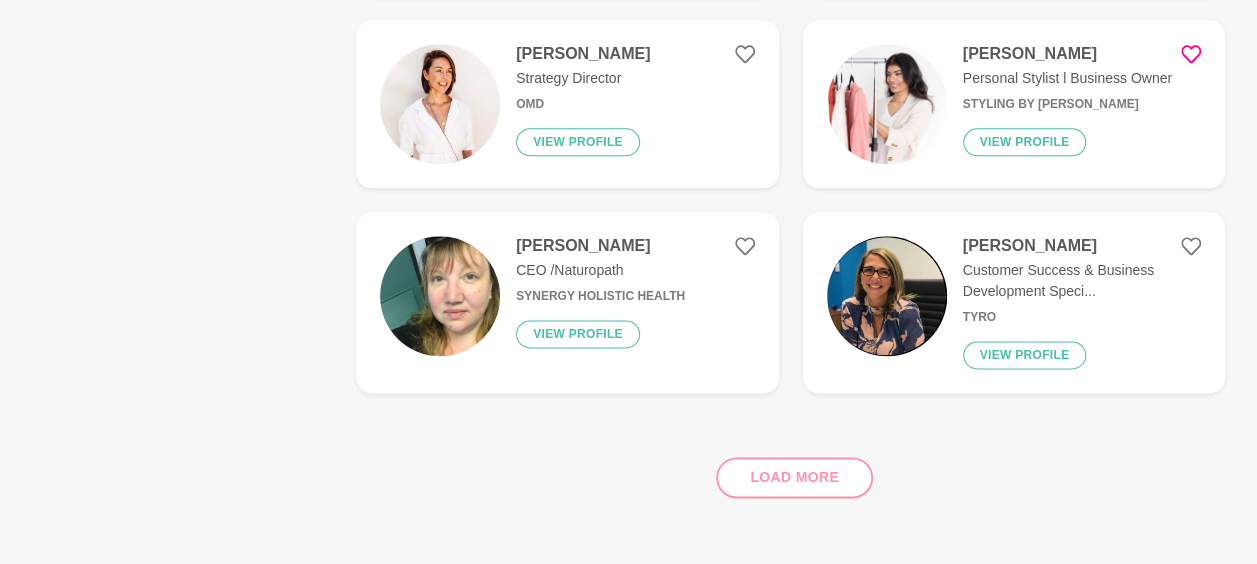 click on "Load more" at bounding box center (790, 469) 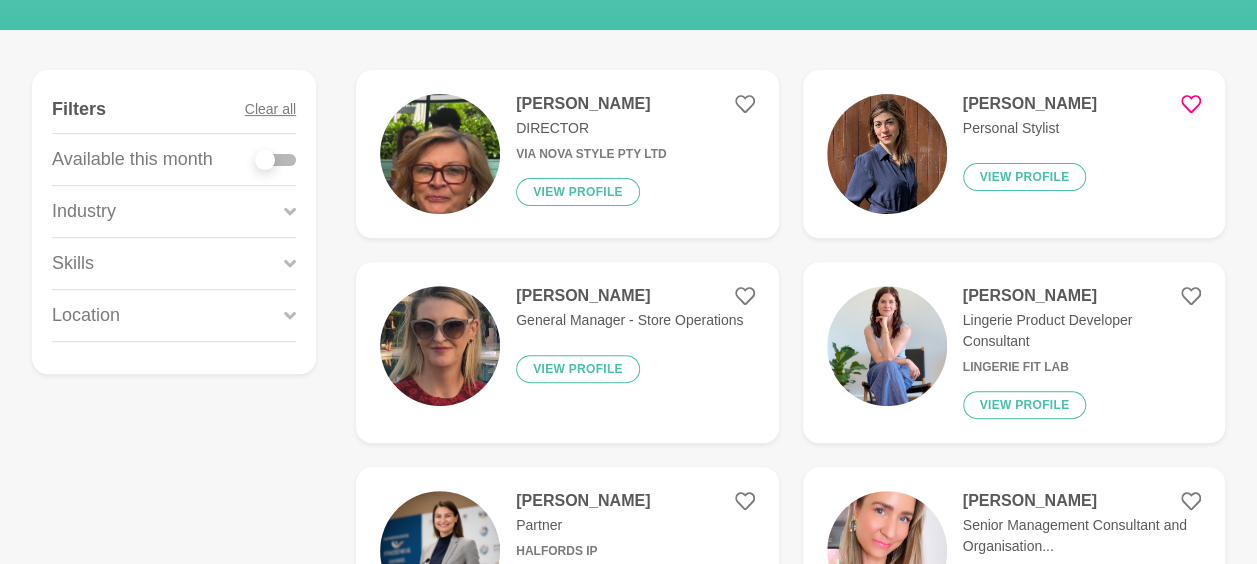 scroll, scrollTop: 300, scrollLeft: 0, axis: vertical 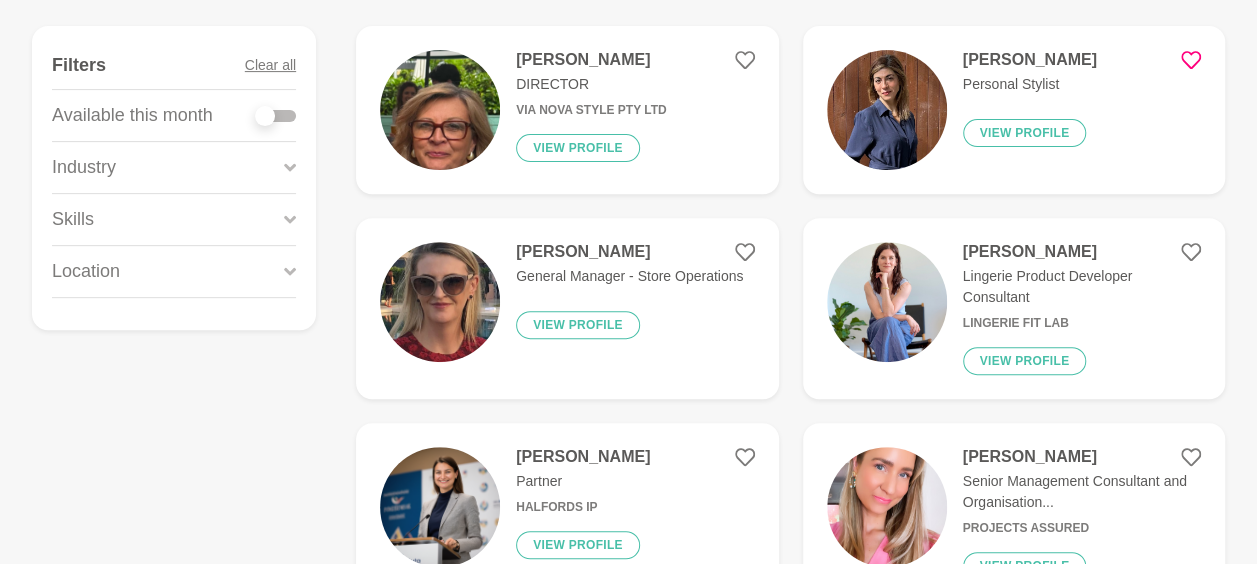 click on "Location" at bounding box center (174, 271) 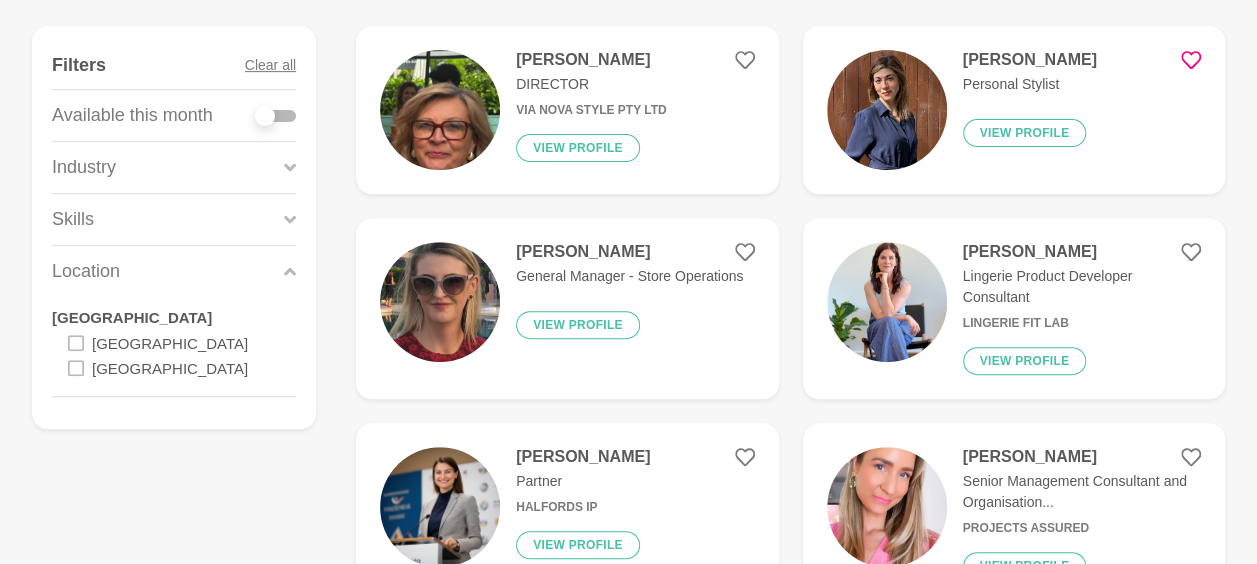 scroll, scrollTop: 0, scrollLeft: 0, axis: both 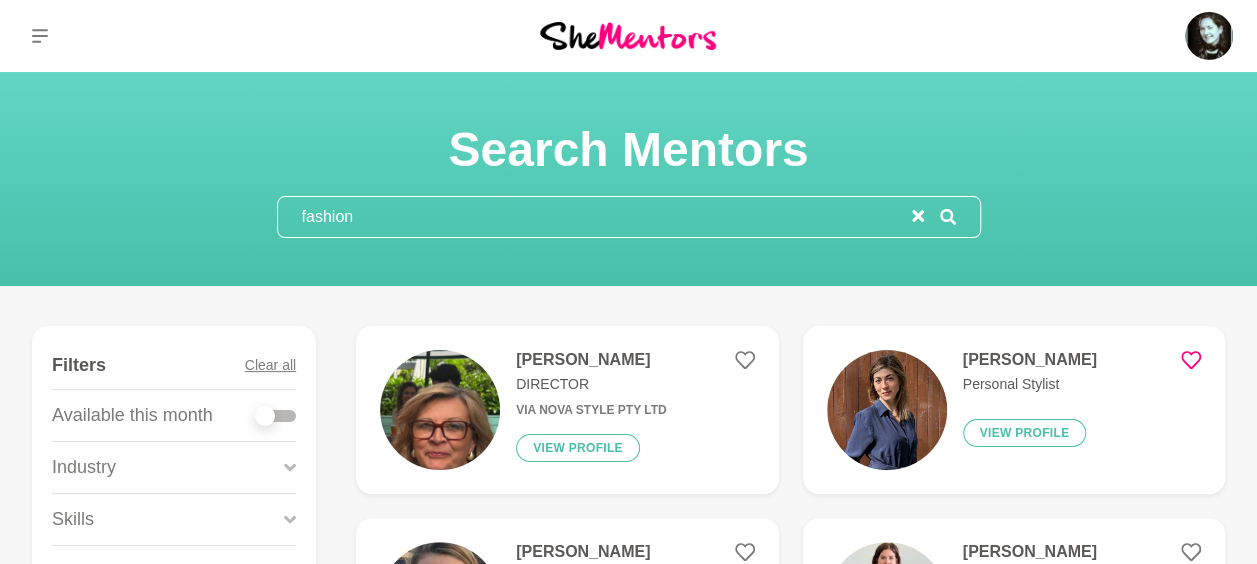 drag, startPoint x: 386, startPoint y: 218, endPoint x: 185, endPoint y: 213, distance: 201.06218 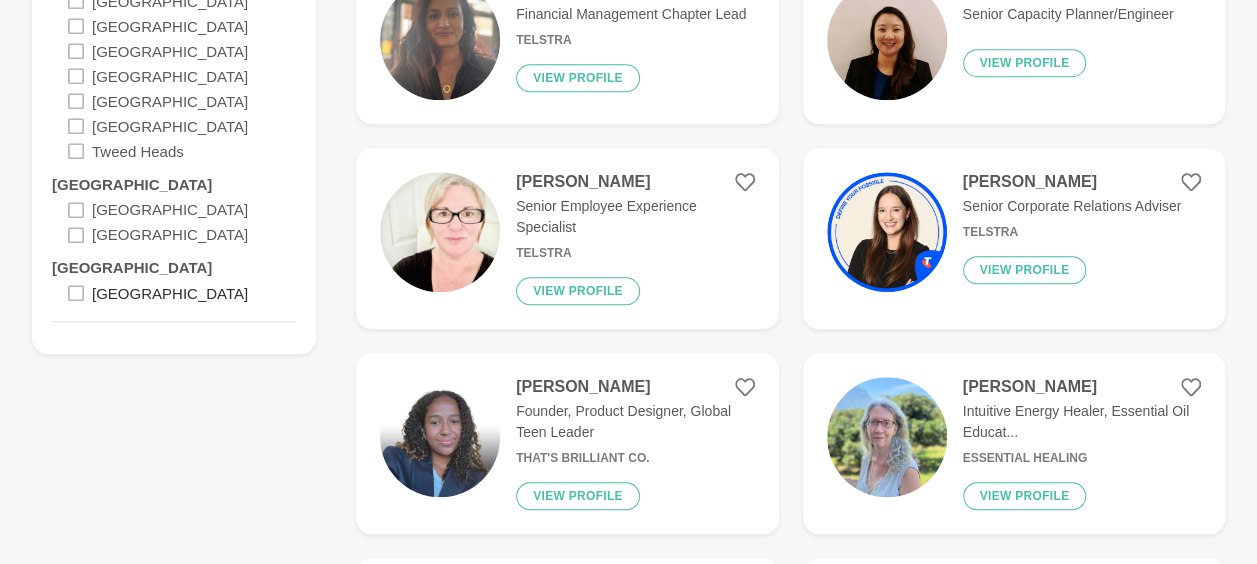 scroll, scrollTop: 800, scrollLeft: 0, axis: vertical 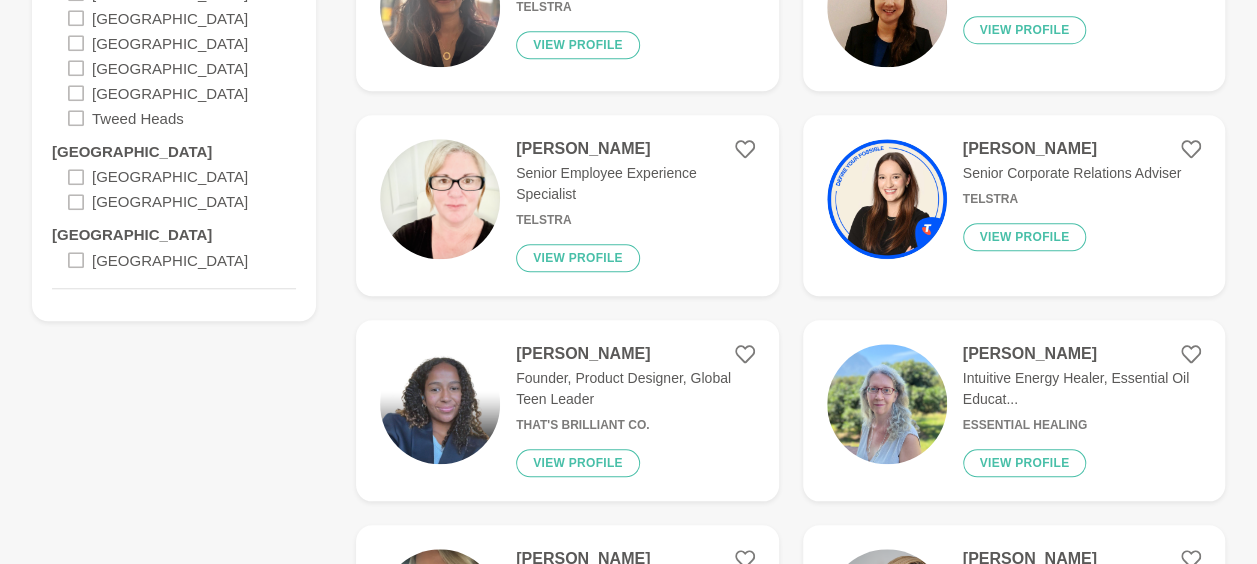 type 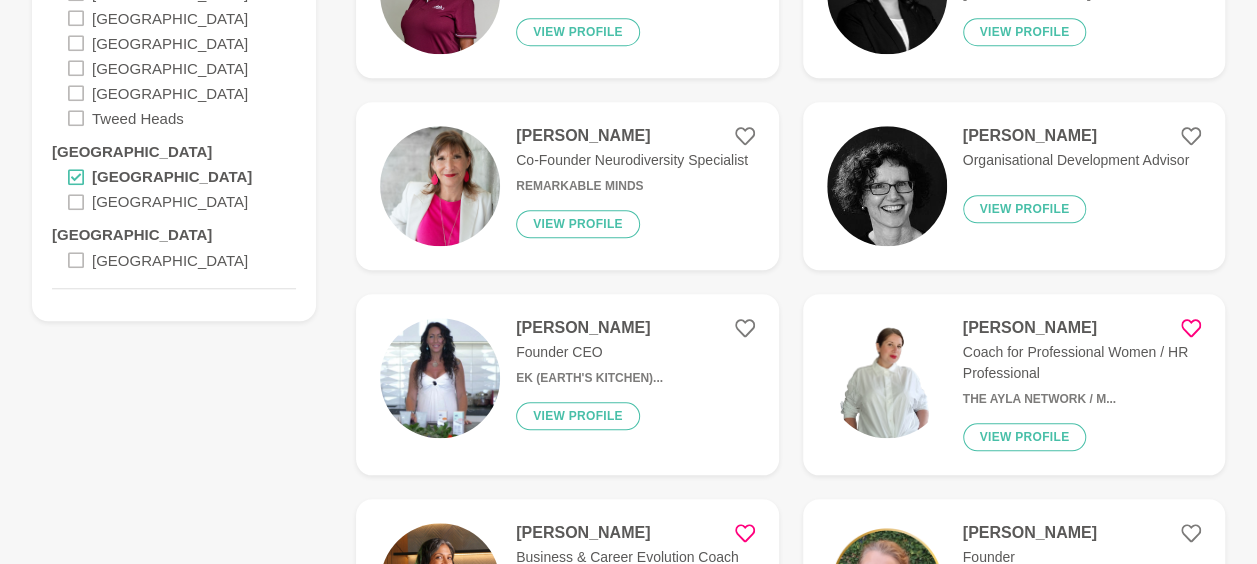 click 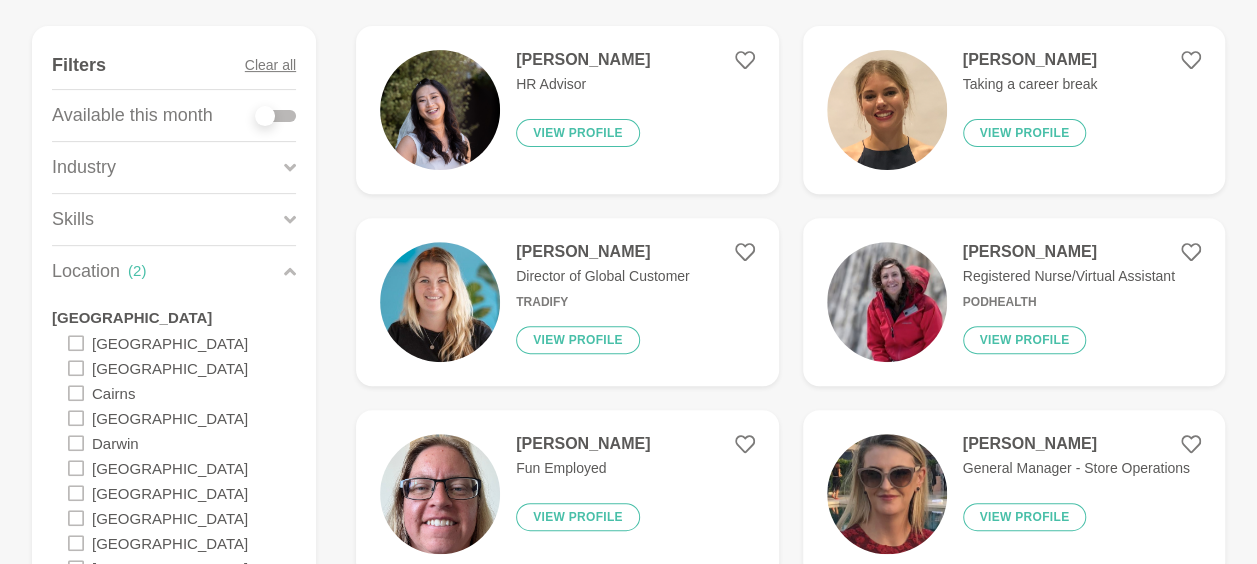 scroll, scrollTop: 200, scrollLeft: 0, axis: vertical 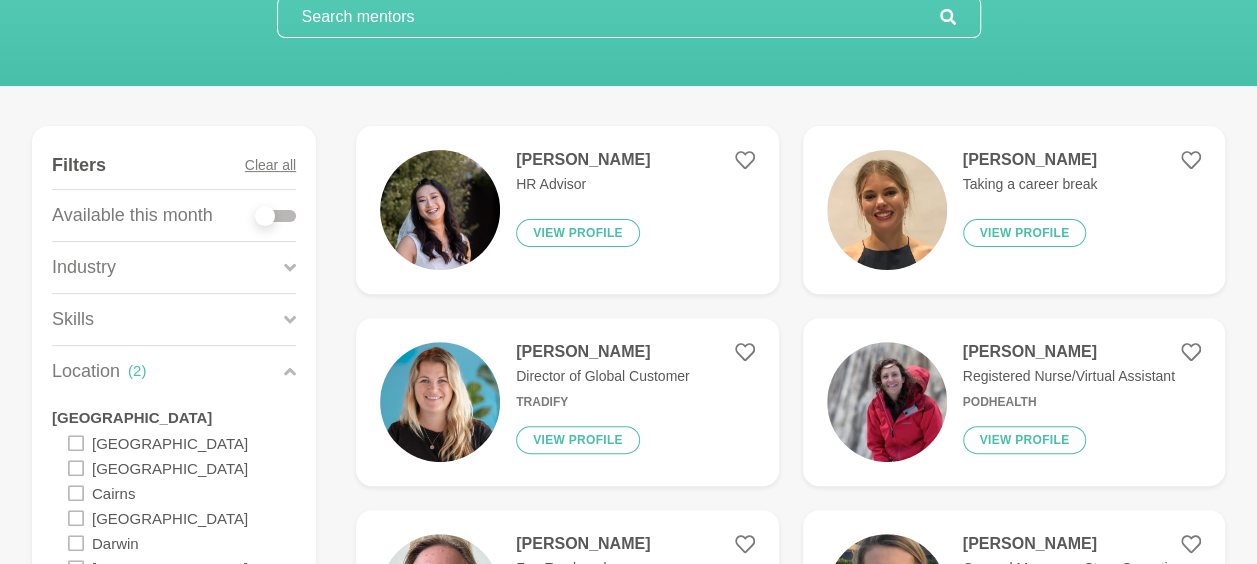 click at bounding box center (265, 216) 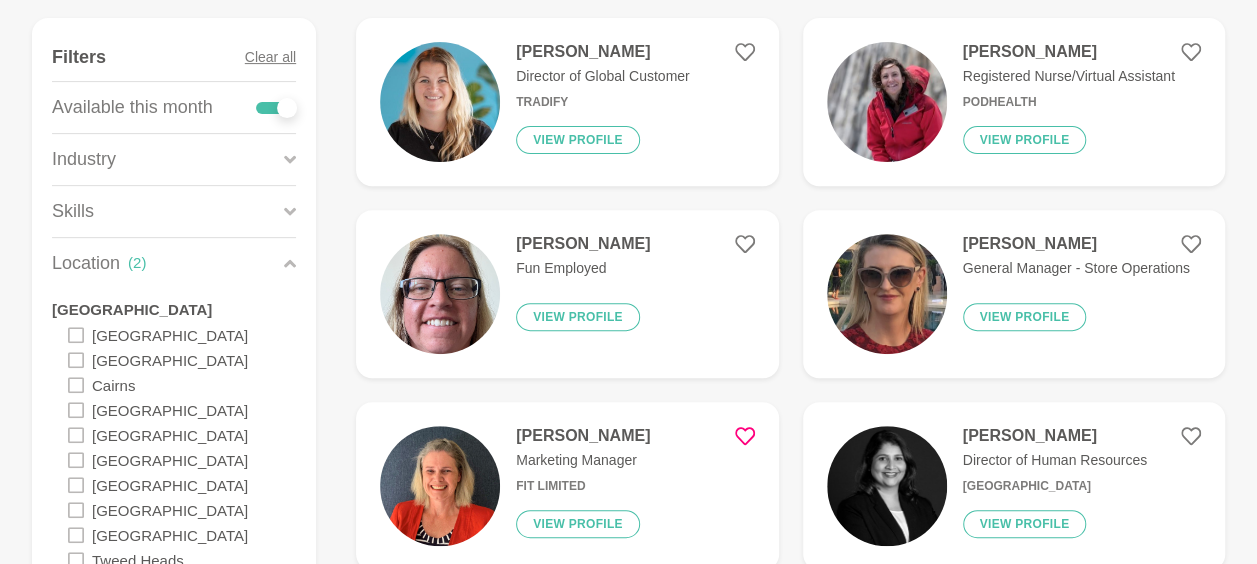 scroll, scrollTop: 300, scrollLeft: 0, axis: vertical 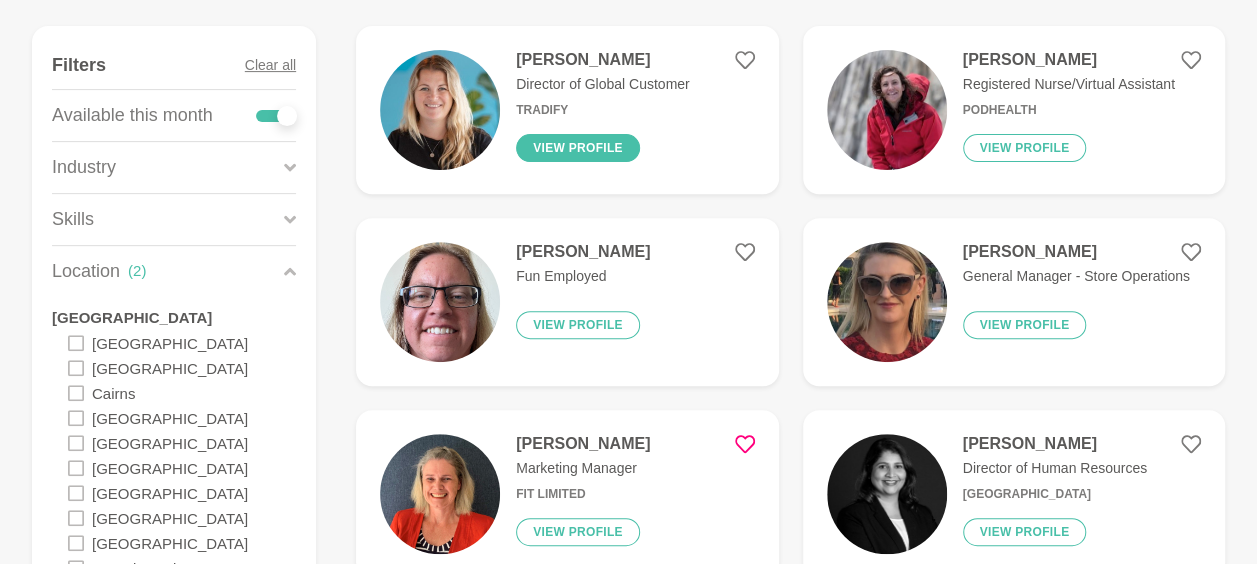 click on "View profile" at bounding box center [578, 148] 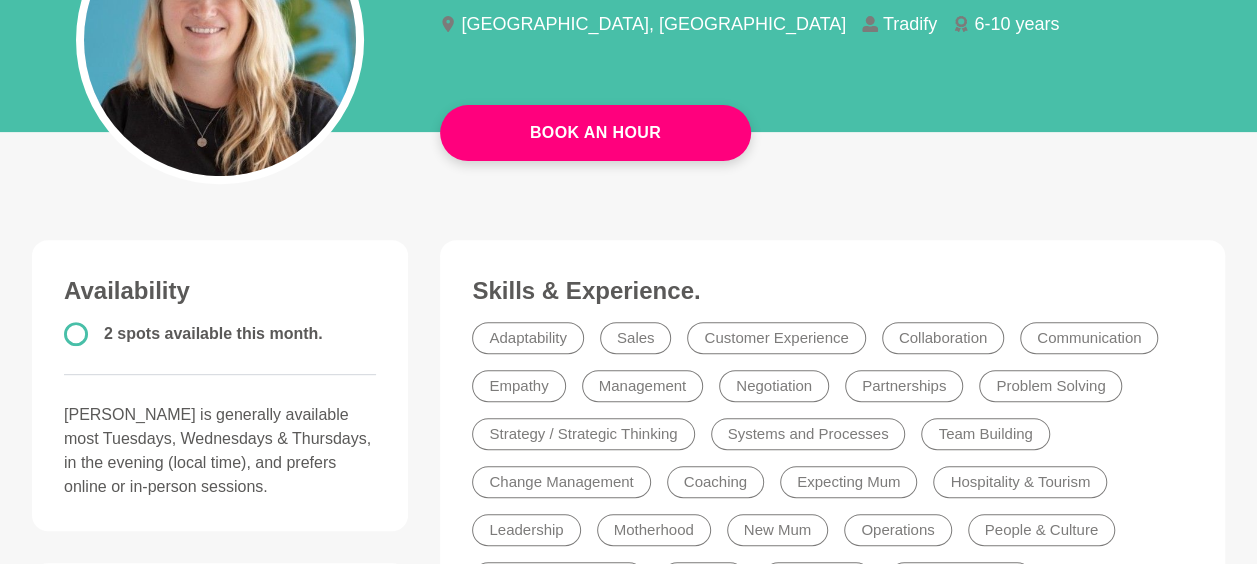 scroll, scrollTop: 0, scrollLeft: 0, axis: both 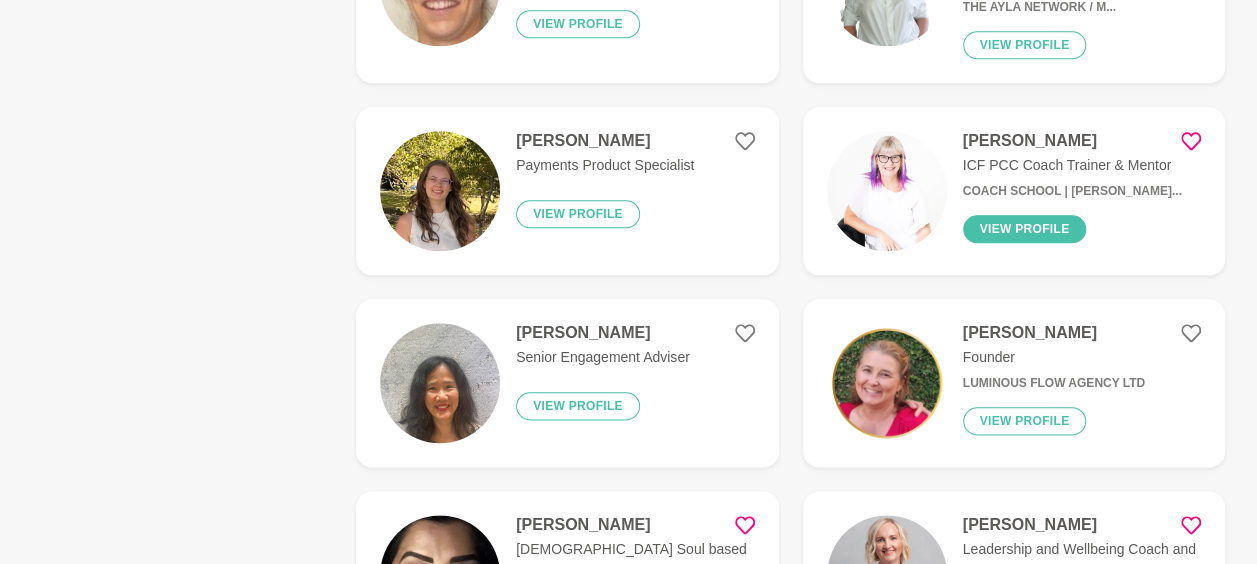 click on "View profile" at bounding box center [1025, 229] 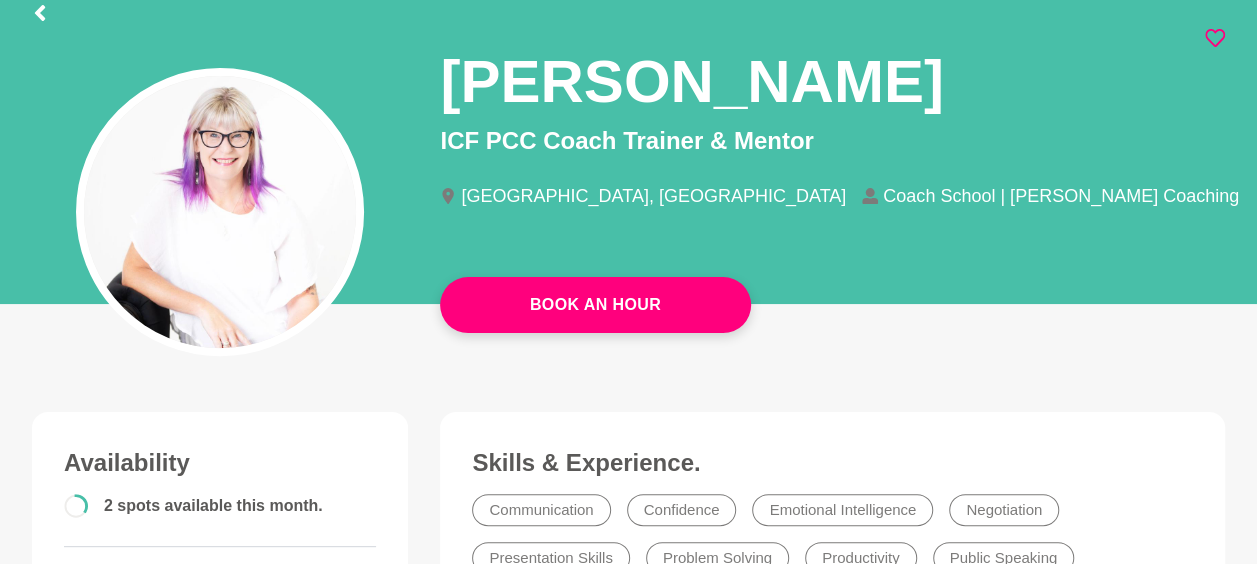 scroll, scrollTop: 100, scrollLeft: 0, axis: vertical 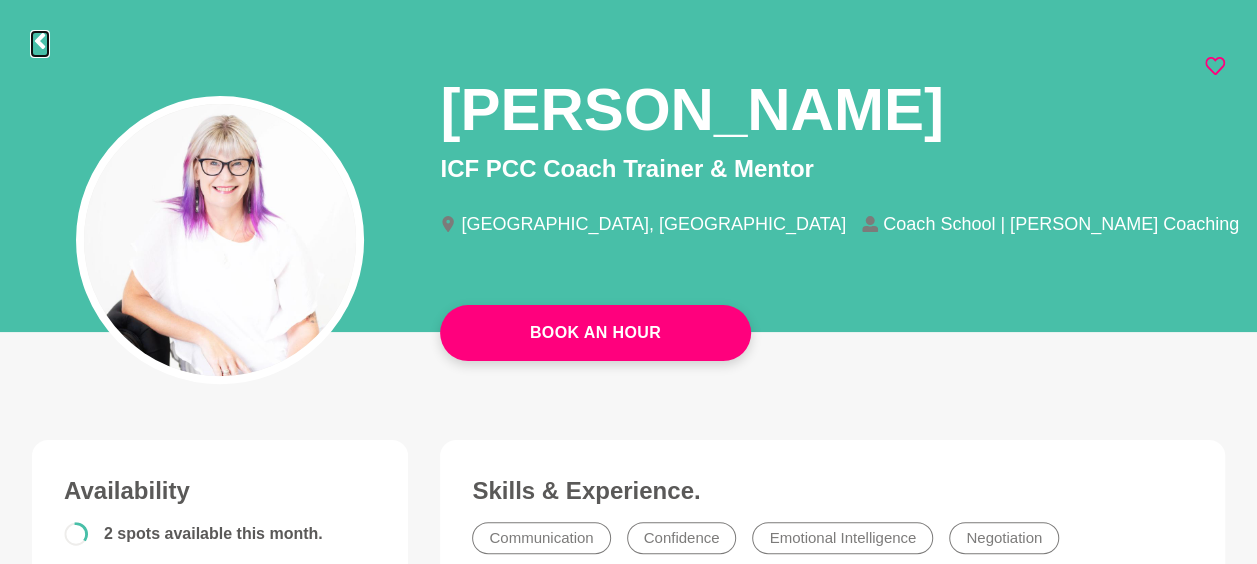 click 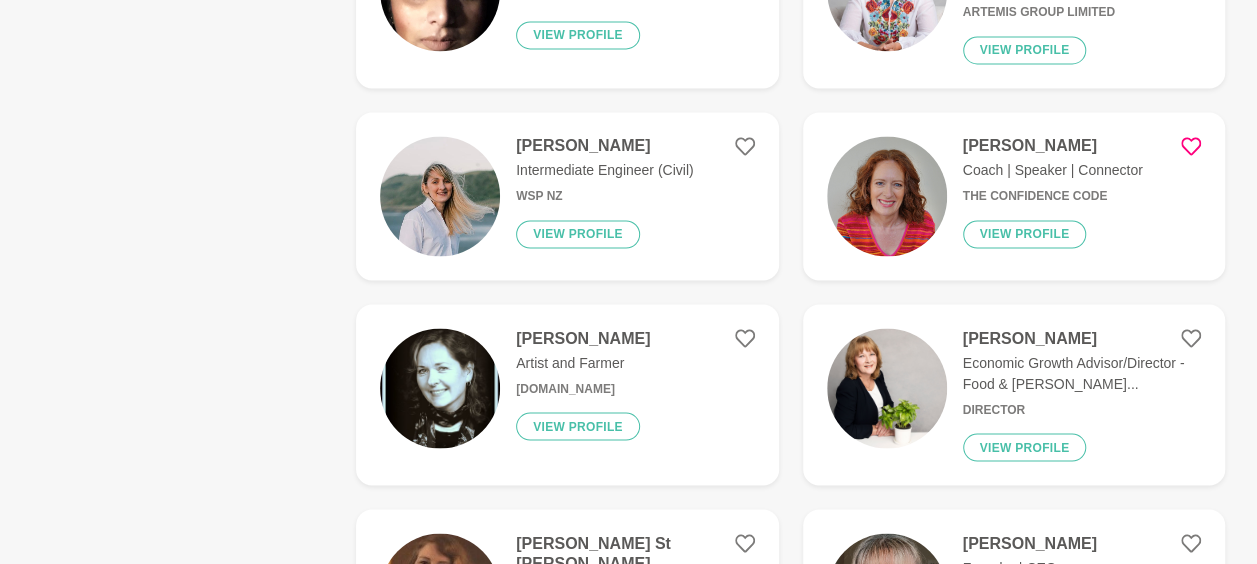 scroll, scrollTop: 1601, scrollLeft: 0, axis: vertical 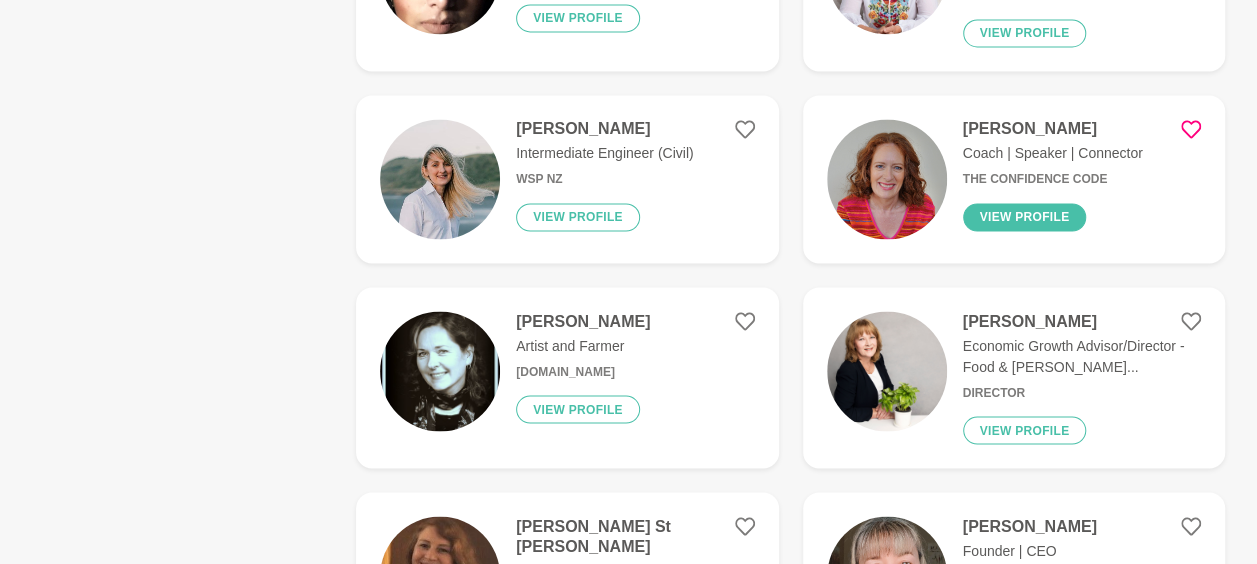 click on "View profile" at bounding box center (1025, 217) 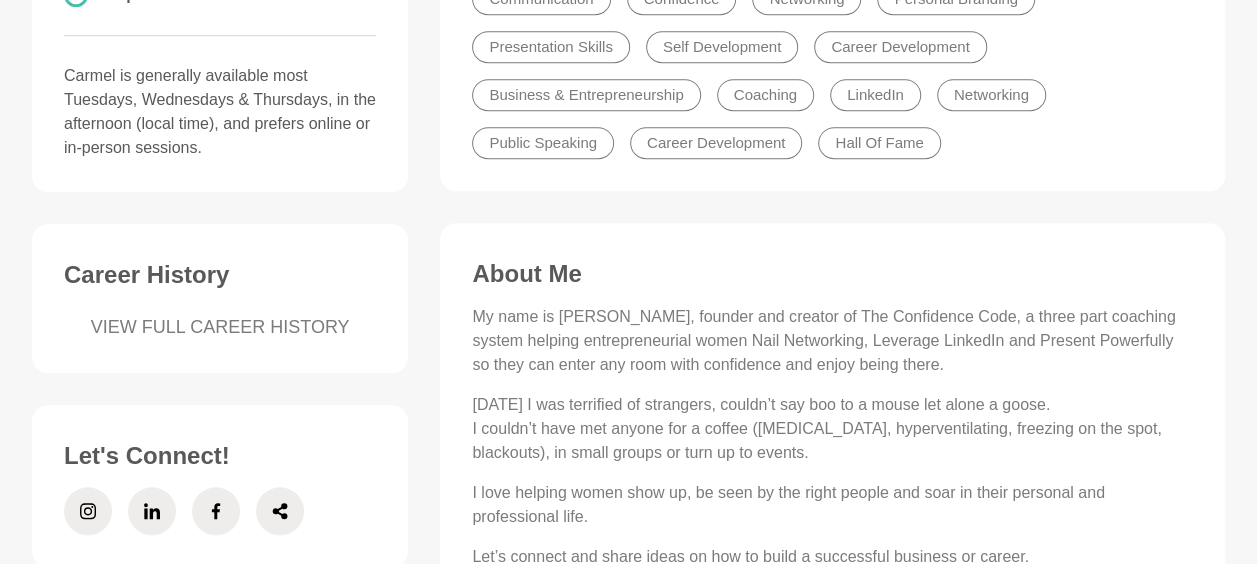 scroll, scrollTop: 700, scrollLeft: 0, axis: vertical 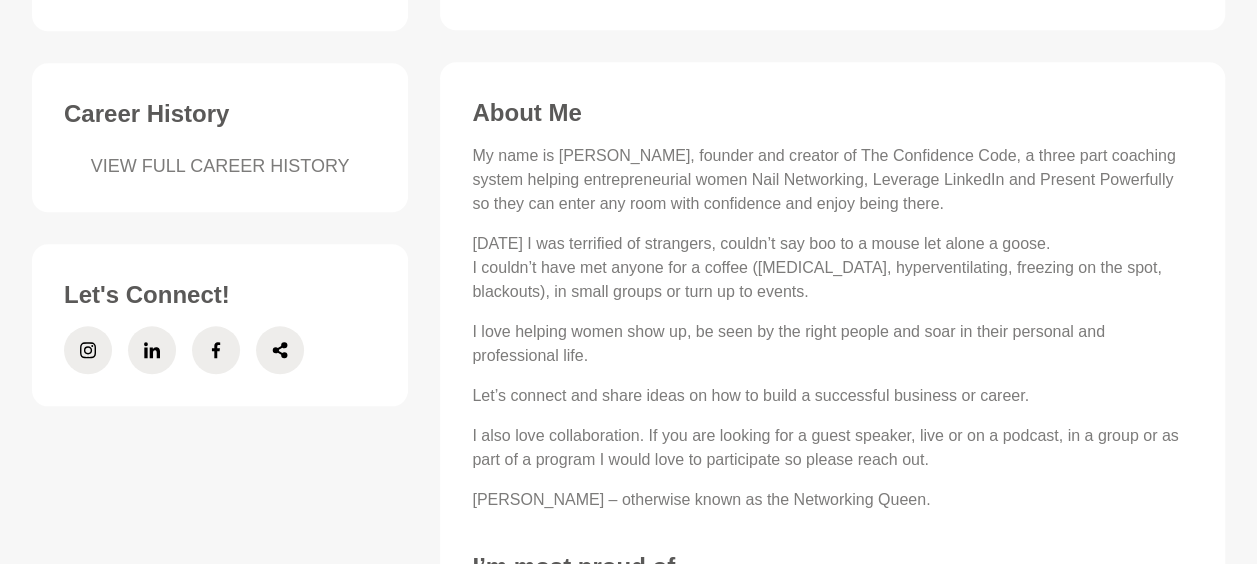 click on "VIEW FULL CAREER HISTORY" at bounding box center (220, 166) 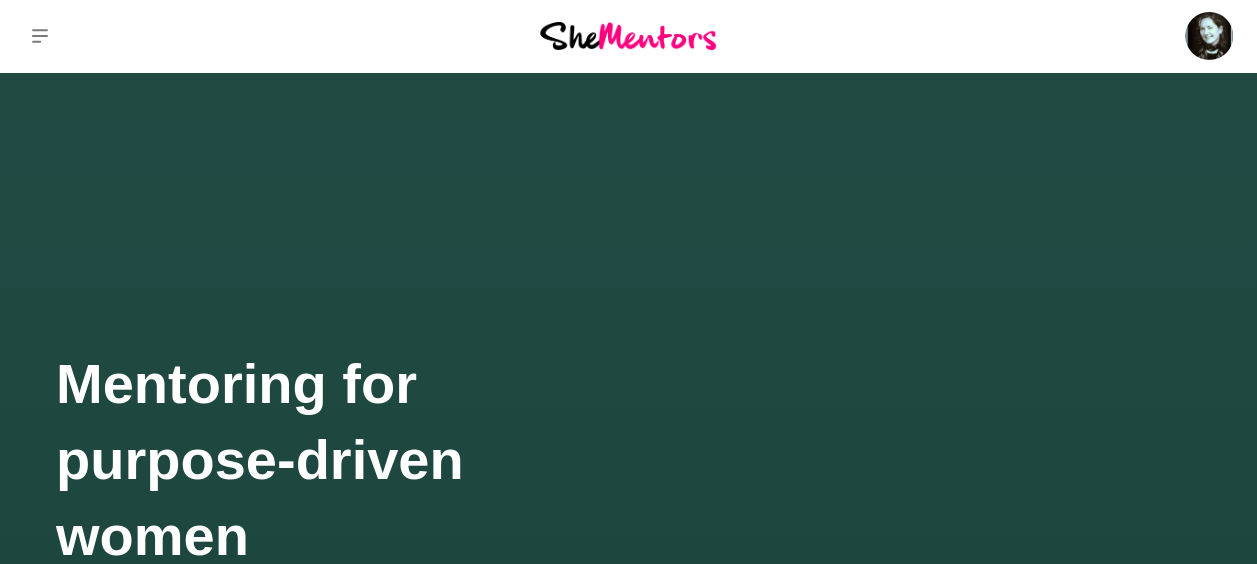 scroll, scrollTop: 0, scrollLeft: 0, axis: both 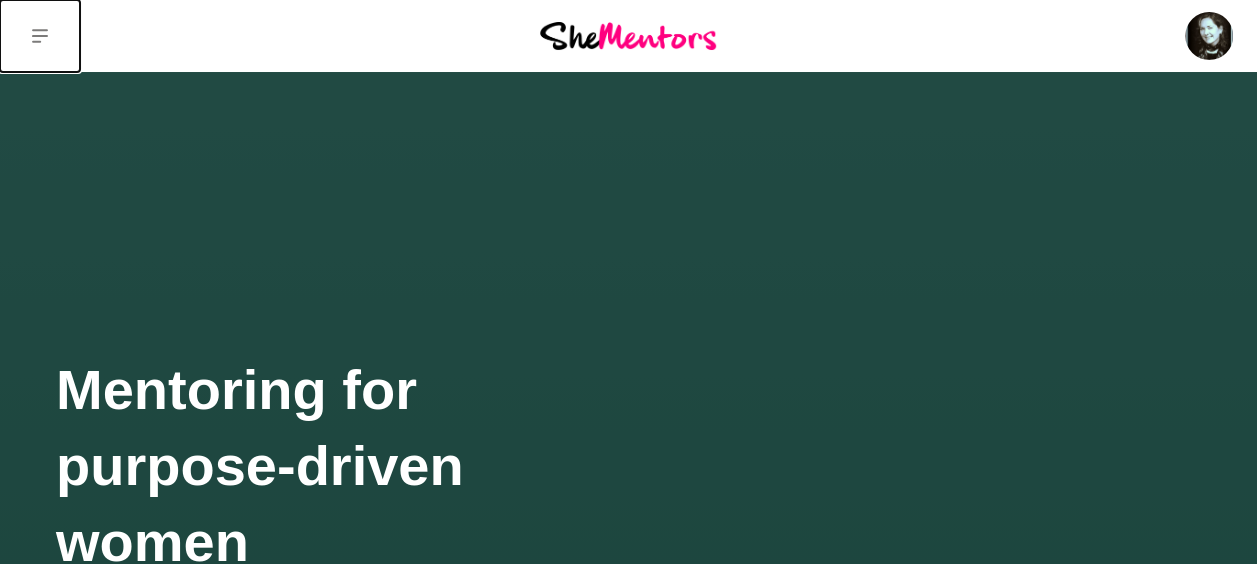 click 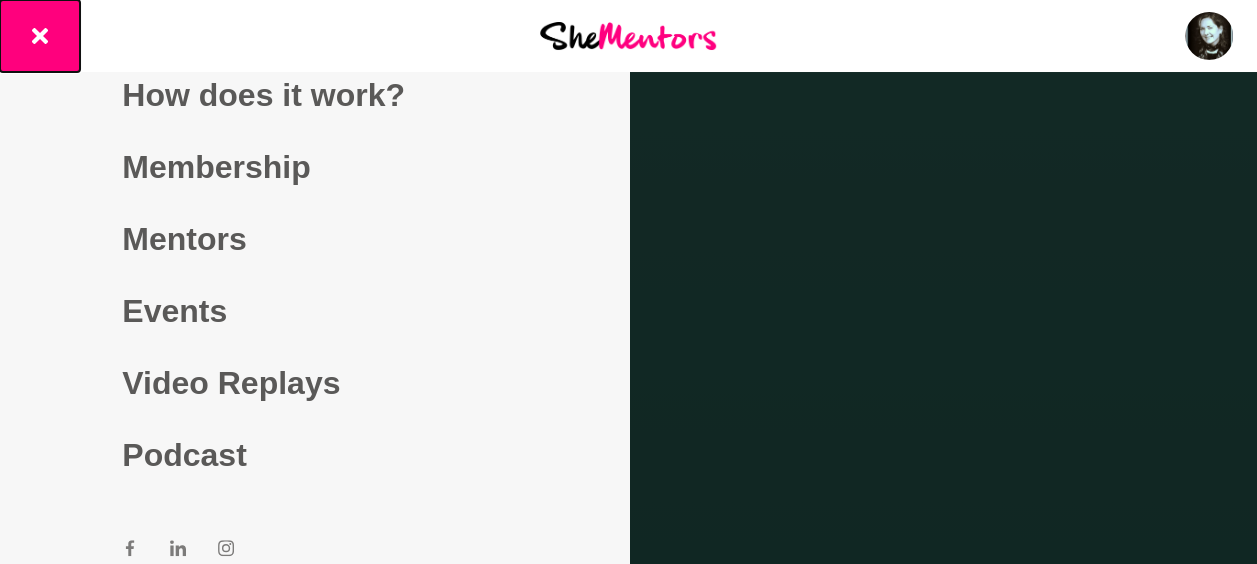 scroll, scrollTop: 0, scrollLeft: 0, axis: both 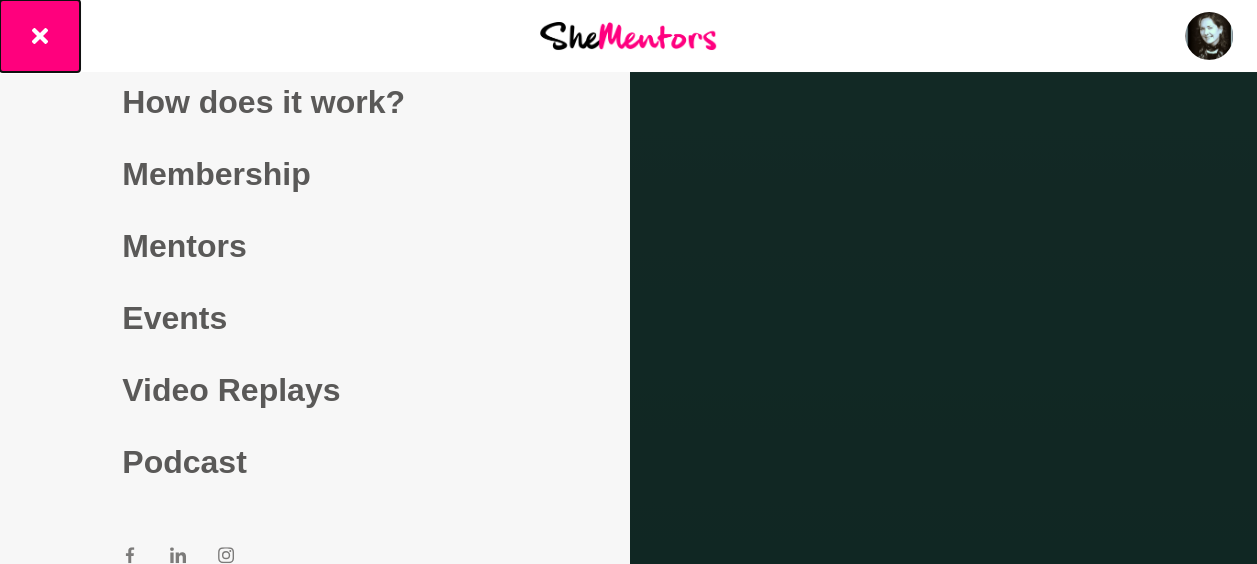 click 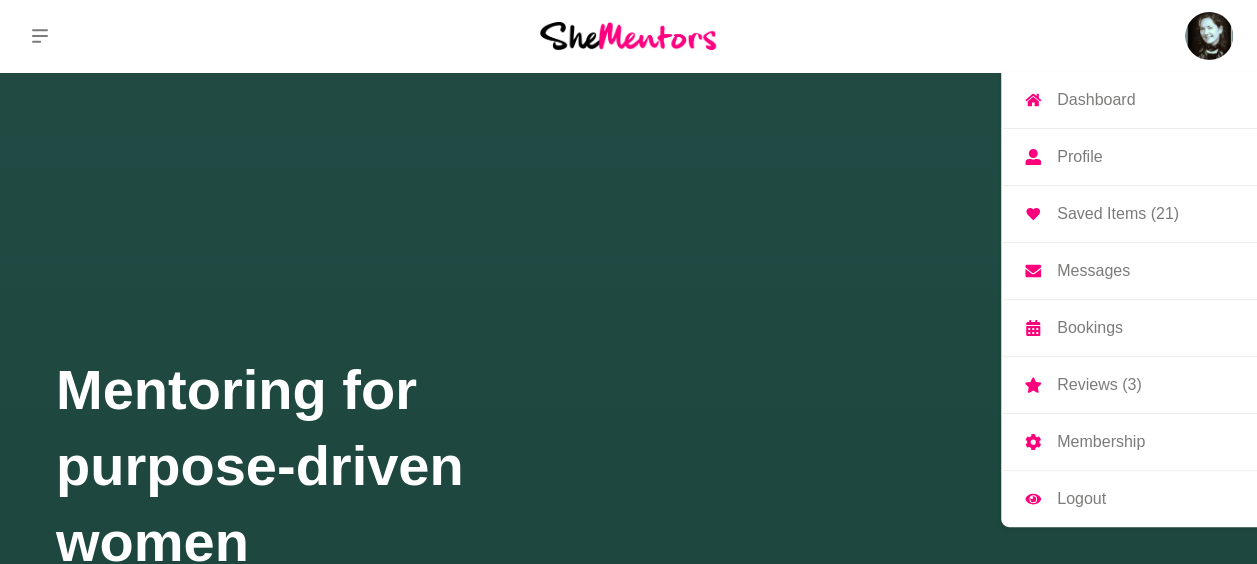 click on "Dashboard" at bounding box center (1096, 100) 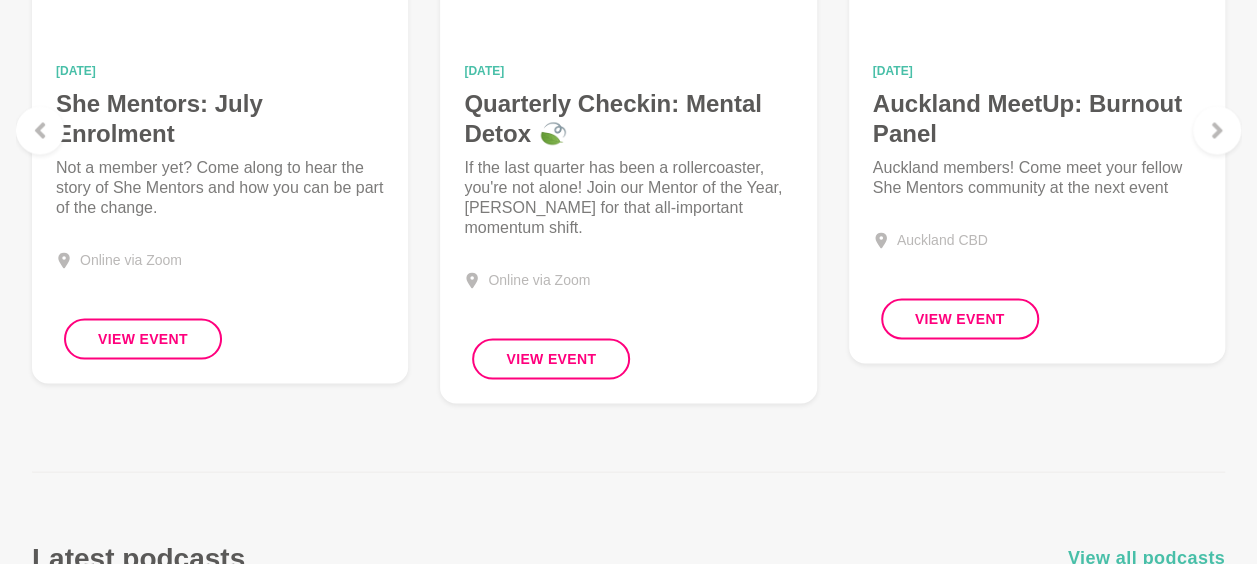 scroll, scrollTop: 1700, scrollLeft: 0, axis: vertical 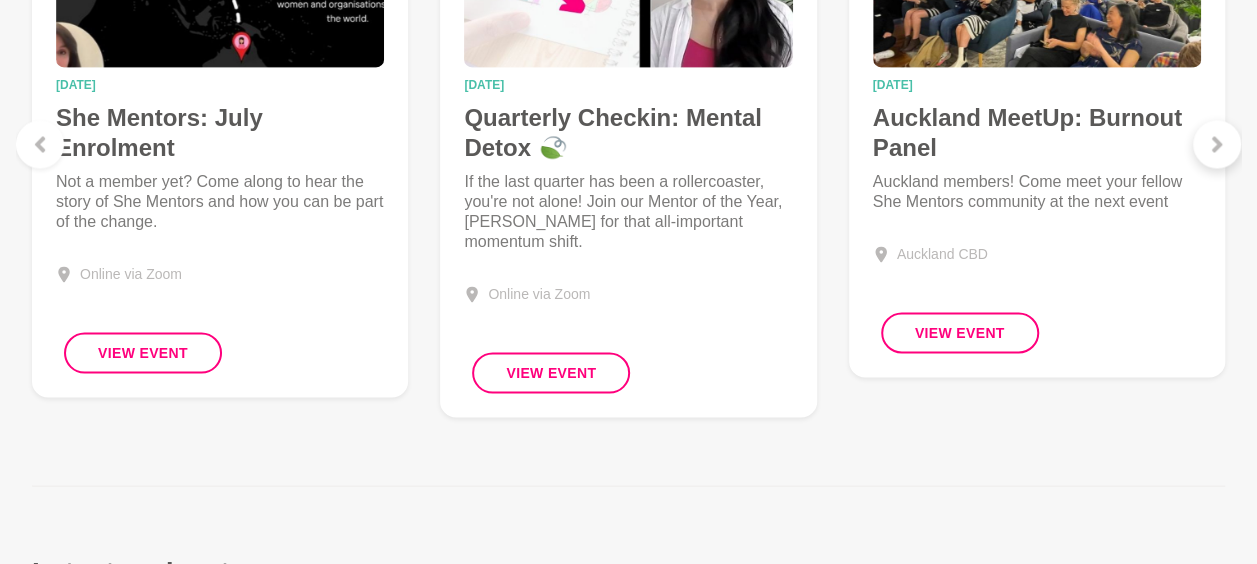 click 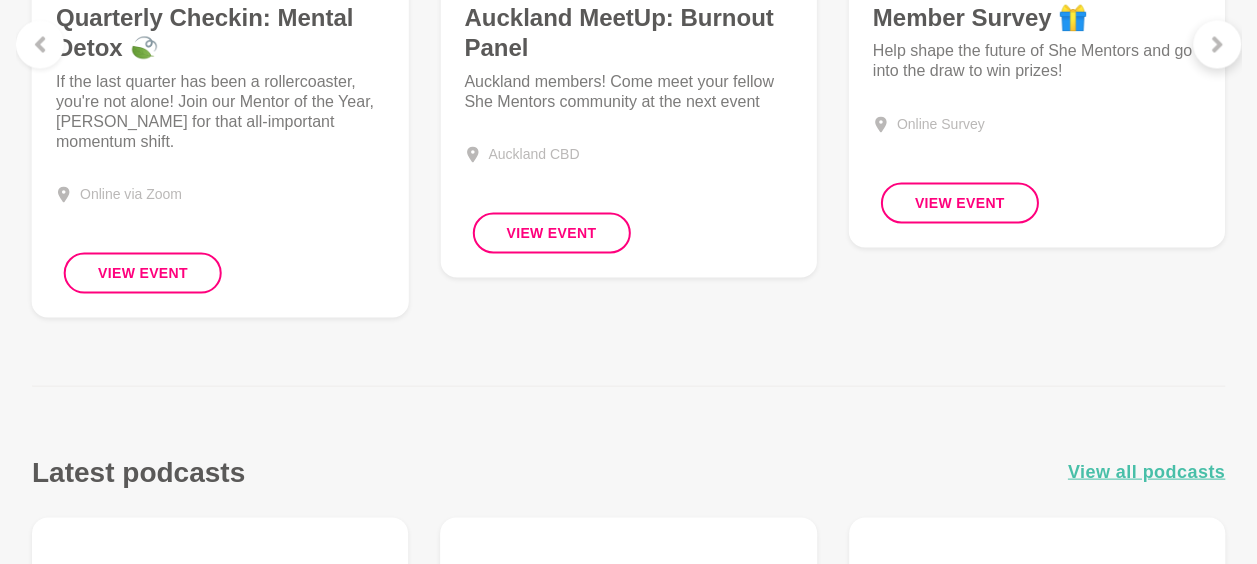 click 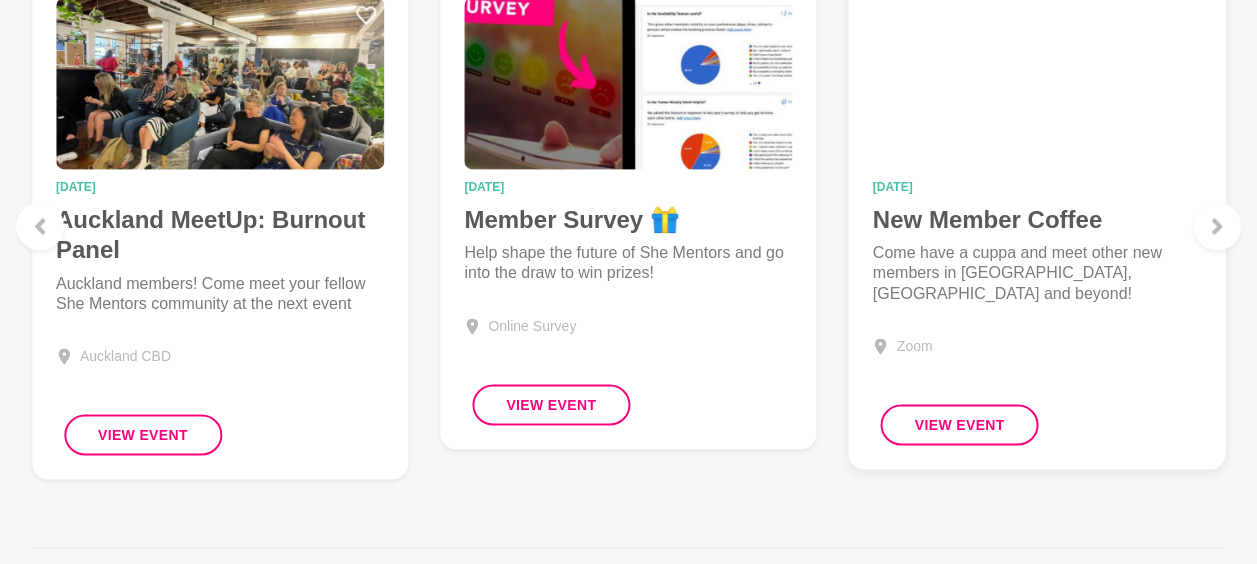 scroll, scrollTop: 1580, scrollLeft: 0, axis: vertical 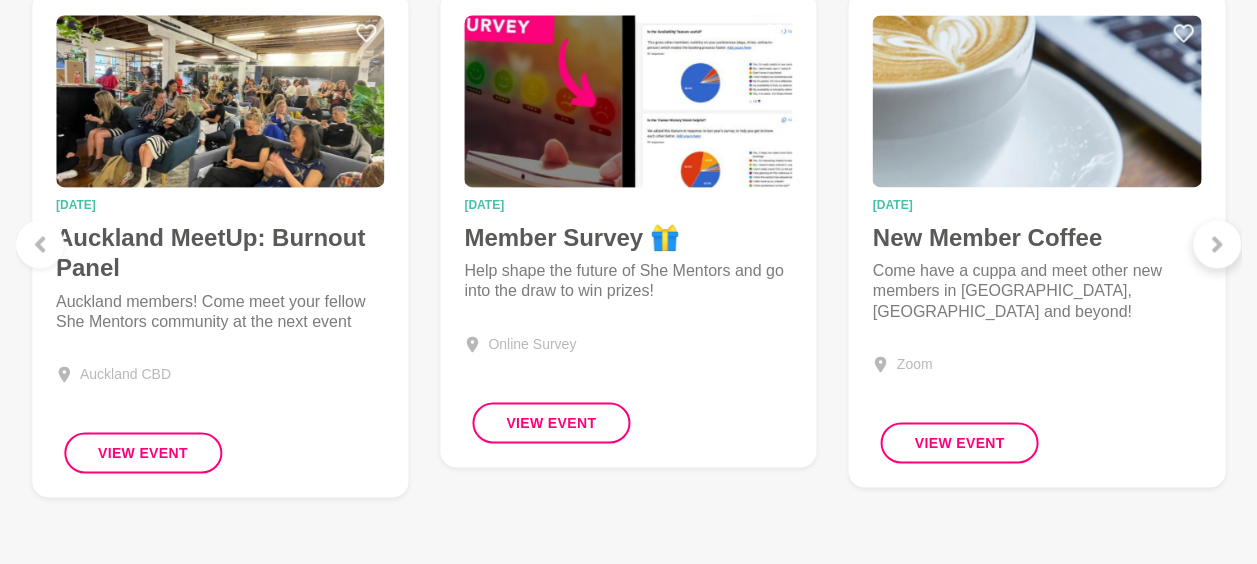 click 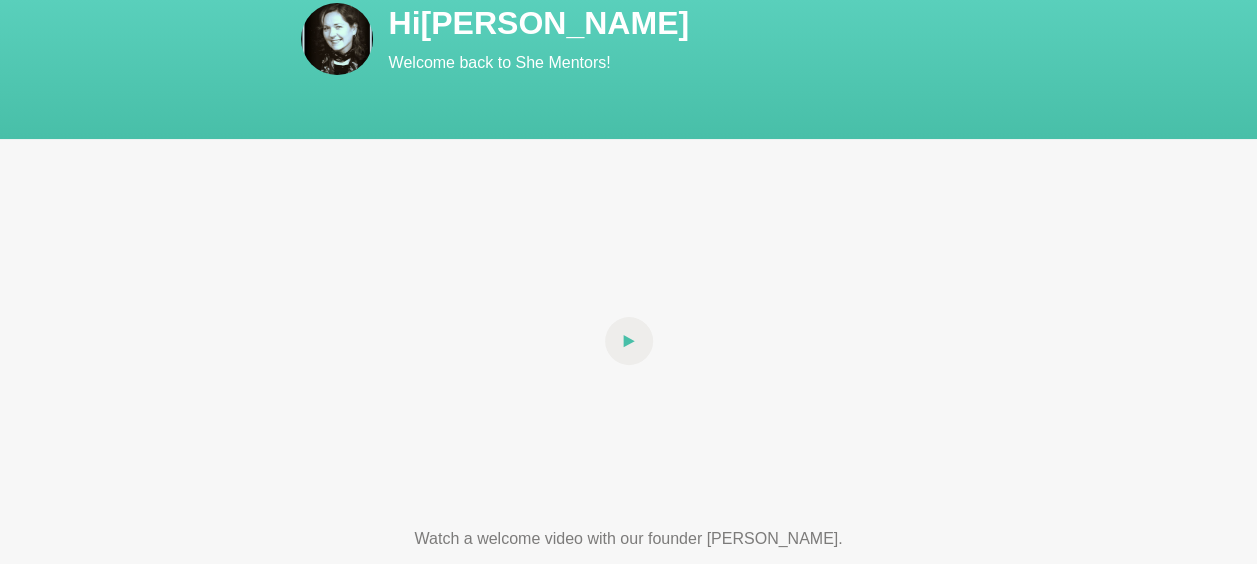 scroll, scrollTop: 0, scrollLeft: 0, axis: both 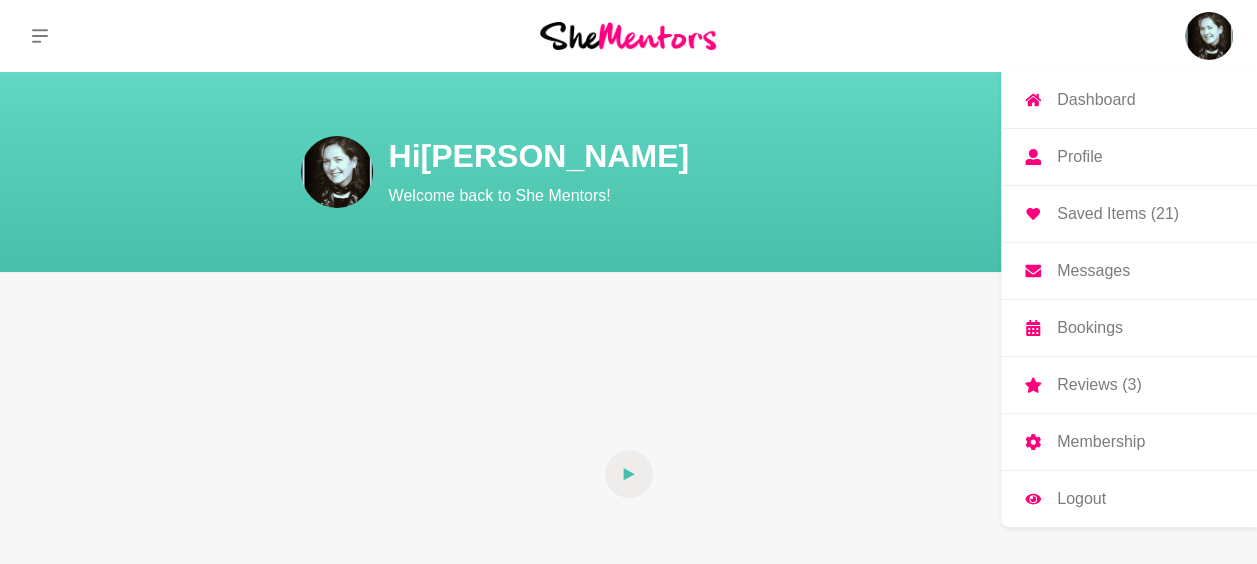 click on "Bookings" at bounding box center (1090, 328) 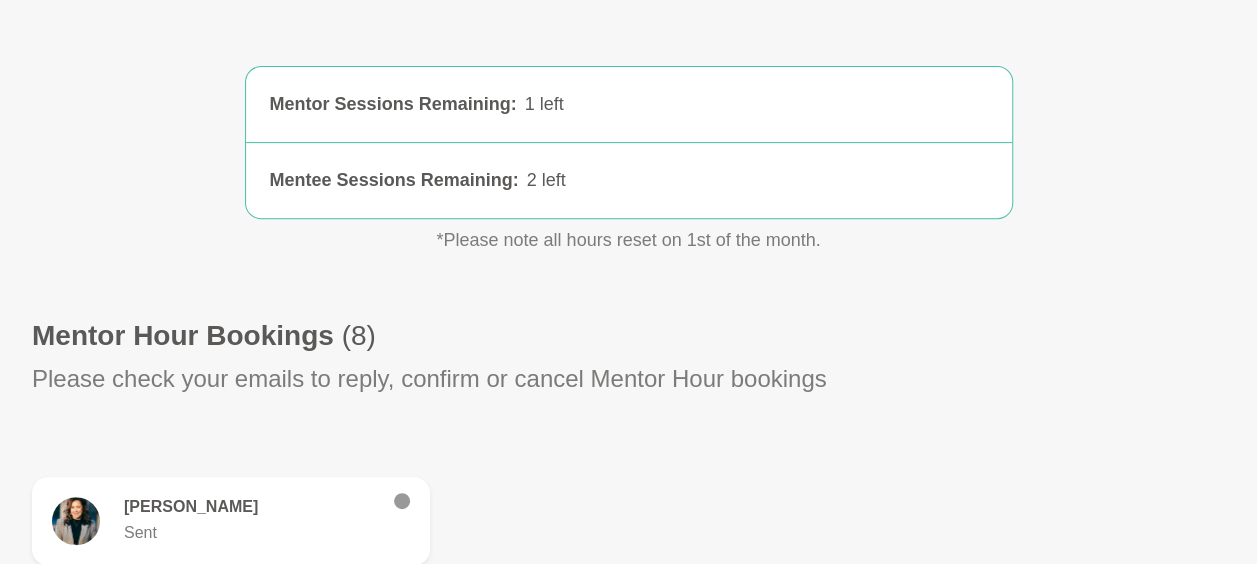 scroll, scrollTop: 0, scrollLeft: 0, axis: both 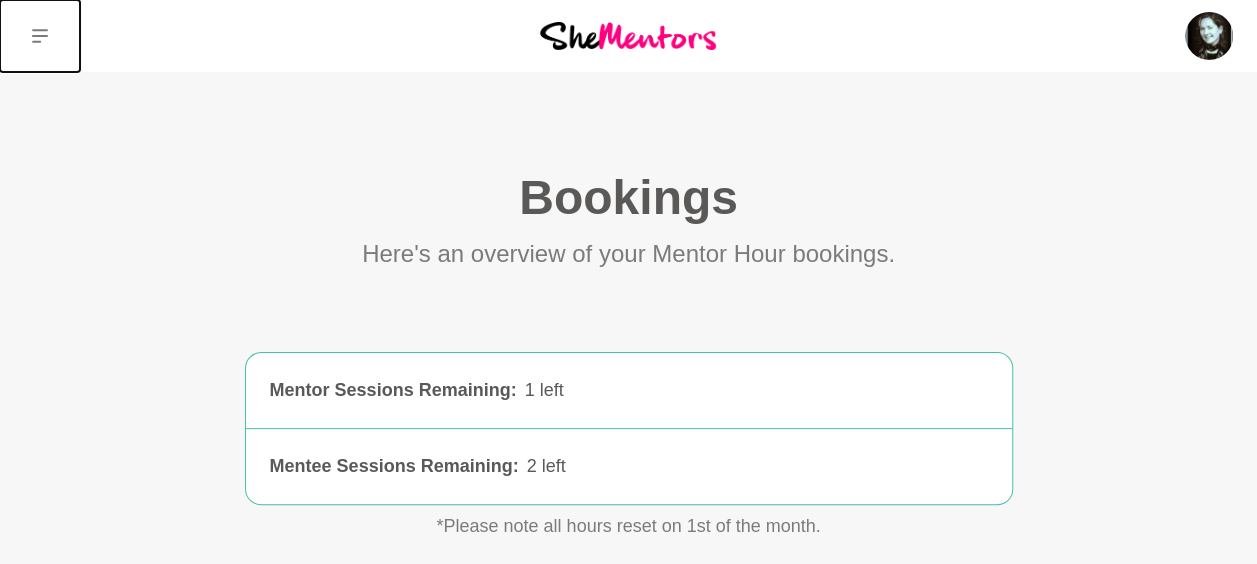 click 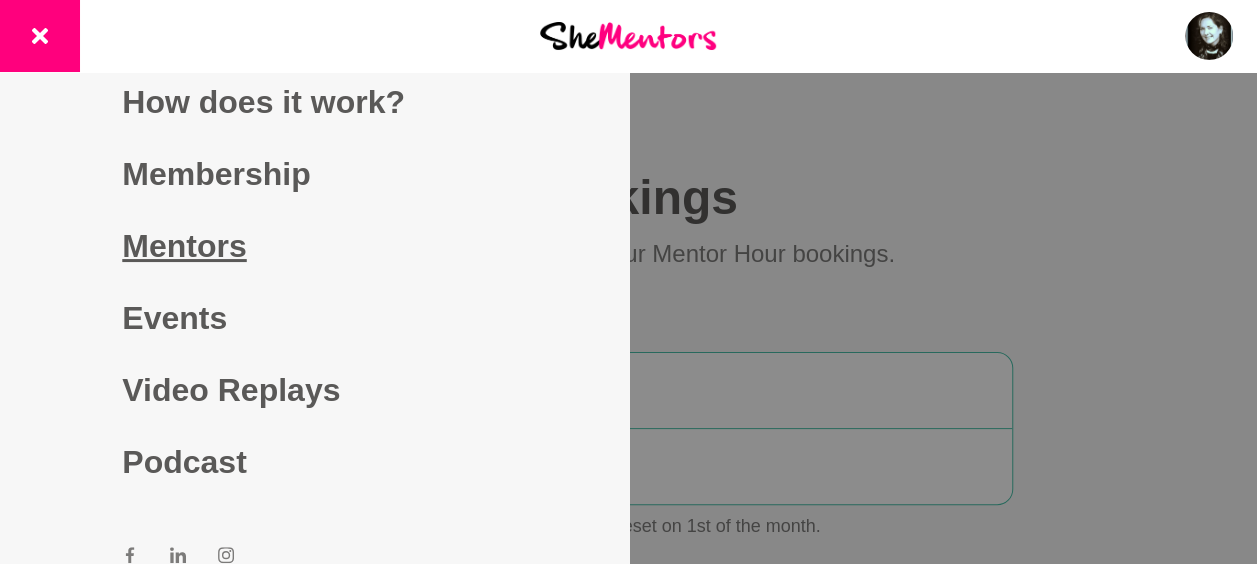 click on "Mentors" at bounding box center (314, 246) 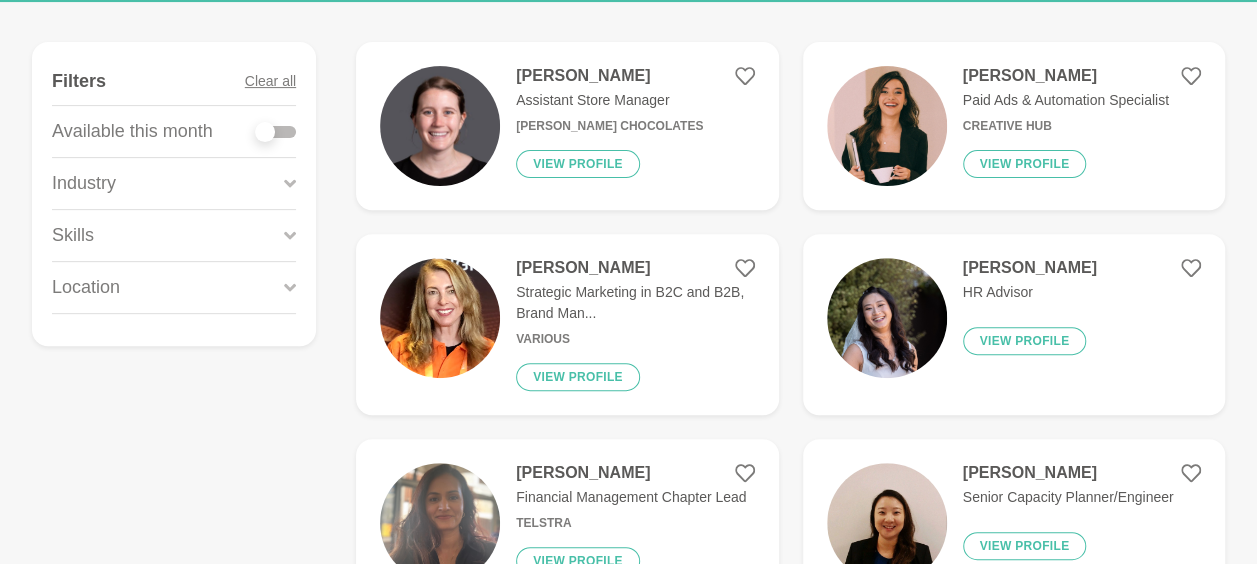 scroll, scrollTop: 300, scrollLeft: 0, axis: vertical 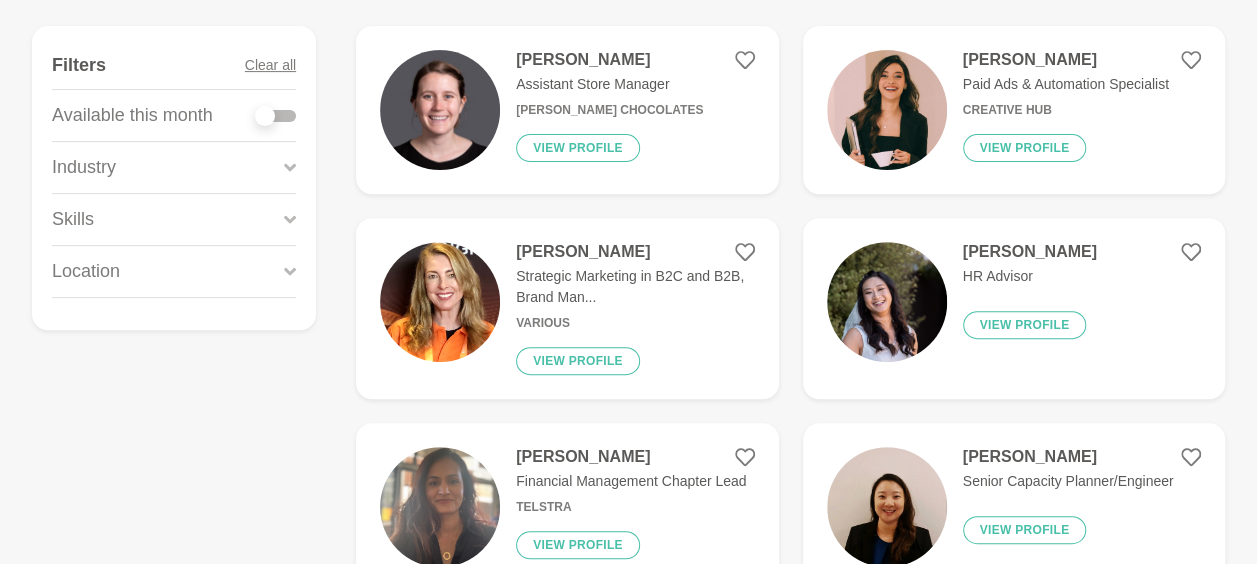 click on "Location" at bounding box center (174, 271) 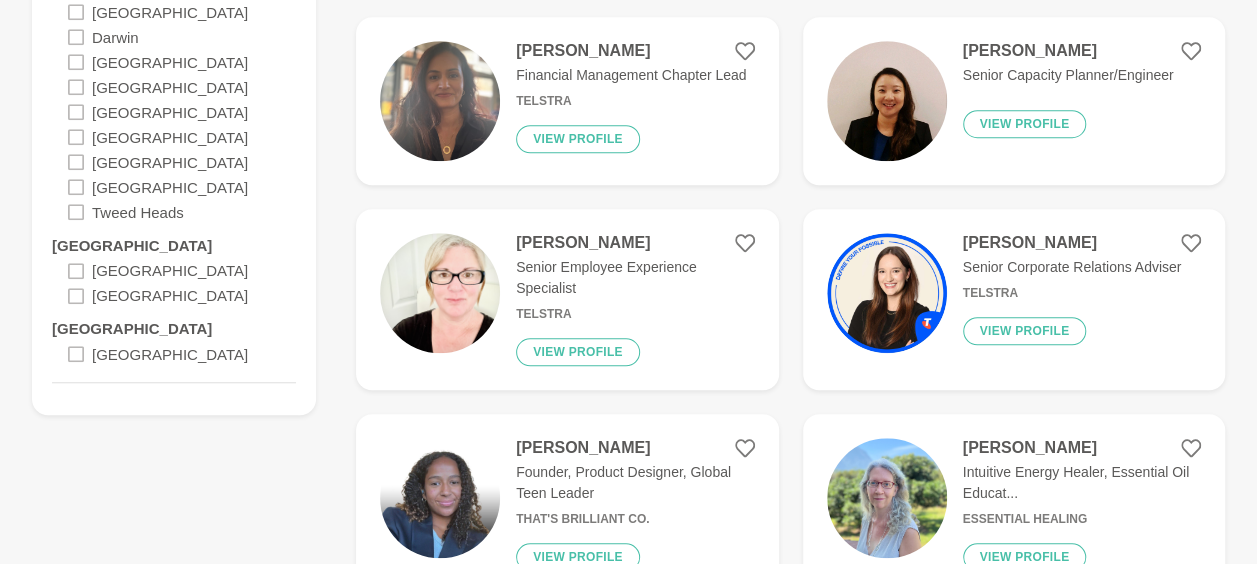 scroll, scrollTop: 800, scrollLeft: 0, axis: vertical 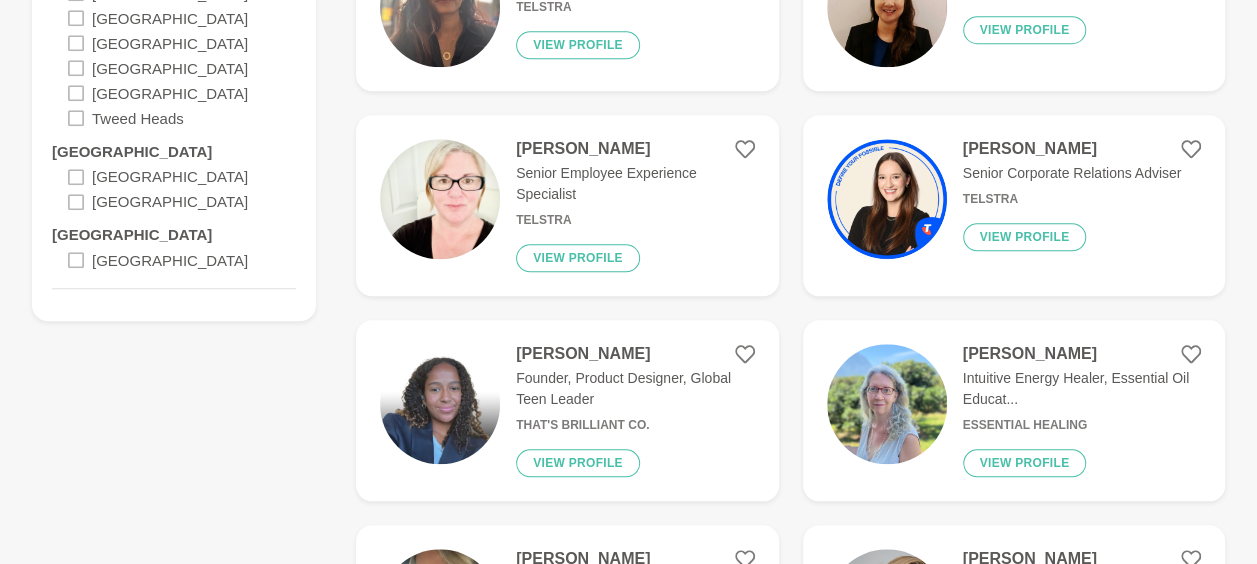 click on "[GEOGRAPHIC_DATA]" at bounding box center (158, 176) 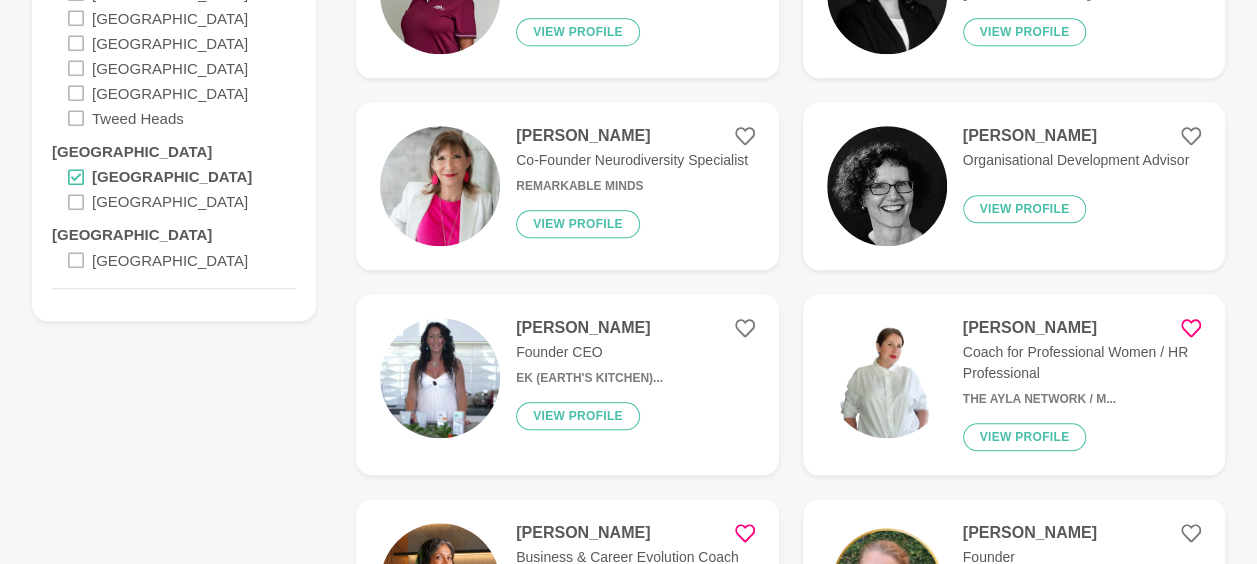 click 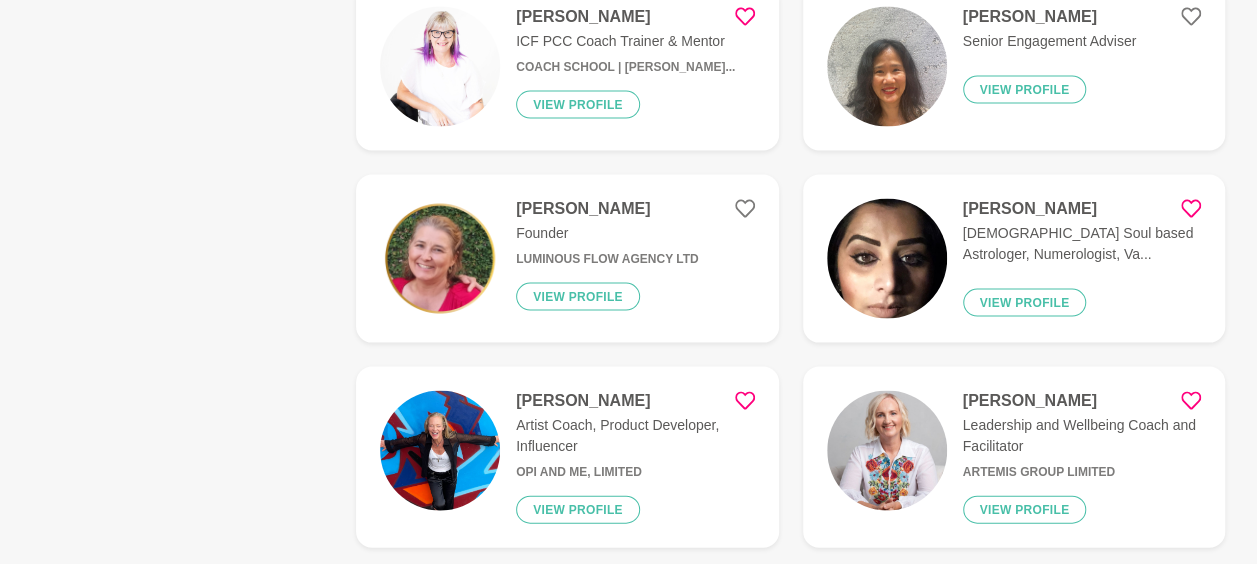 scroll, scrollTop: 1900, scrollLeft: 0, axis: vertical 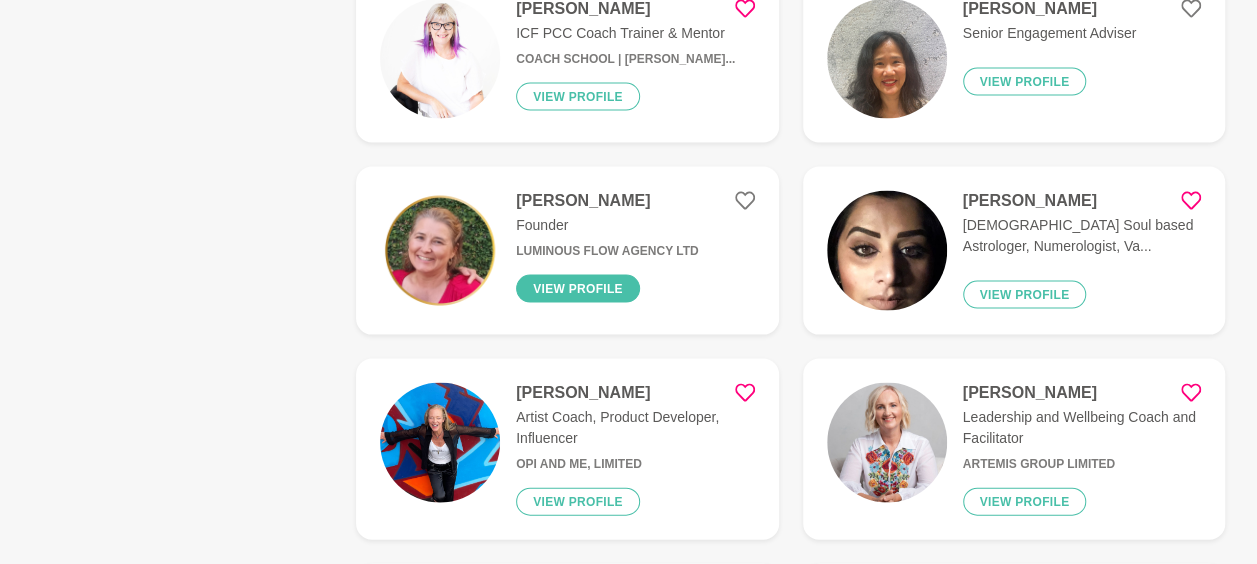 click on "View profile" at bounding box center [578, 289] 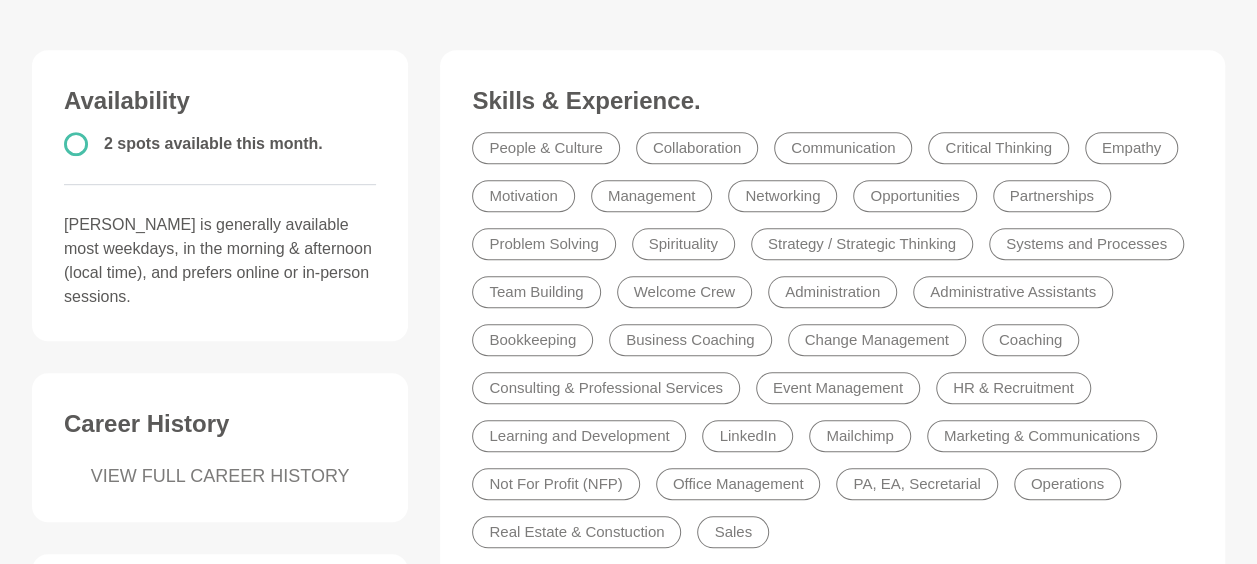 scroll, scrollTop: 0, scrollLeft: 0, axis: both 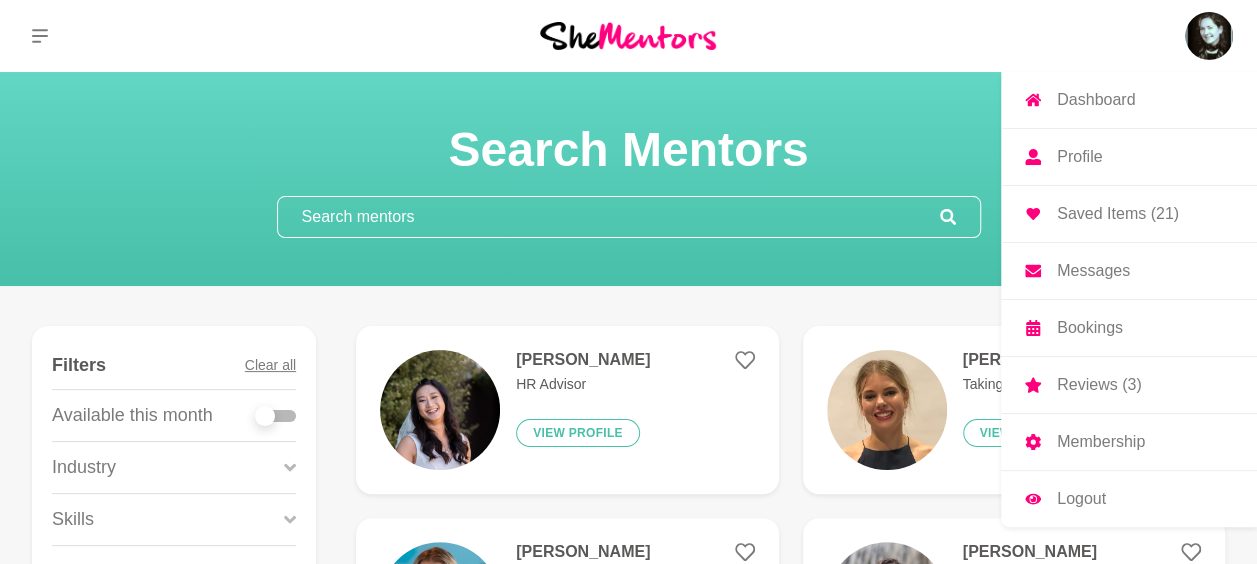 click on "Saved Items (21)" at bounding box center (1118, 214) 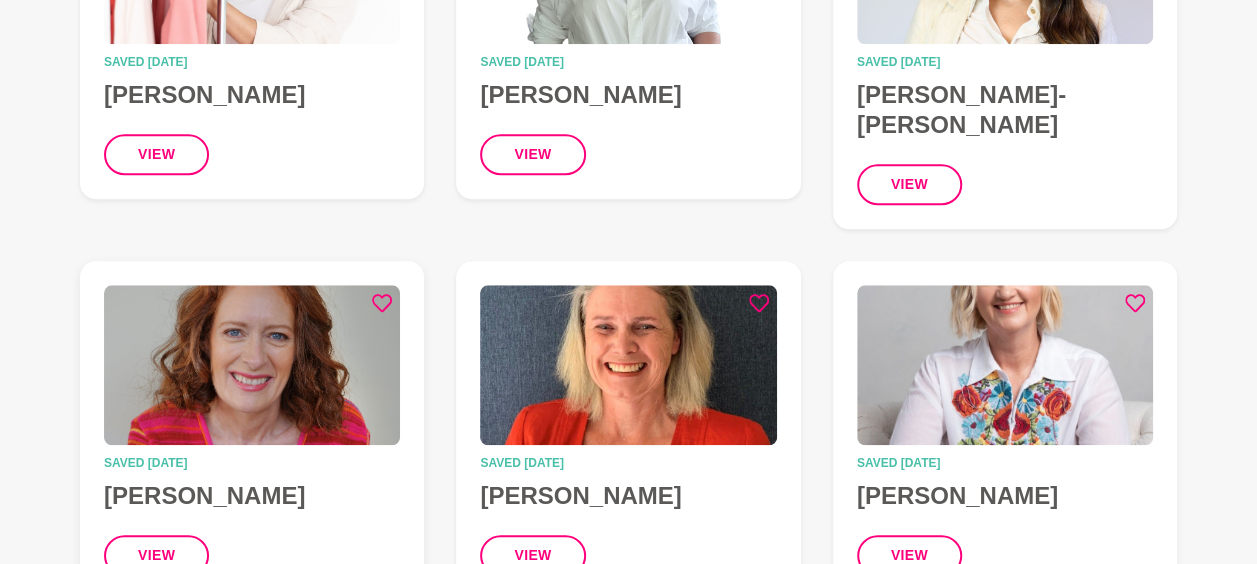 scroll, scrollTop: 800, scrollLeft: 0, axis: vertical 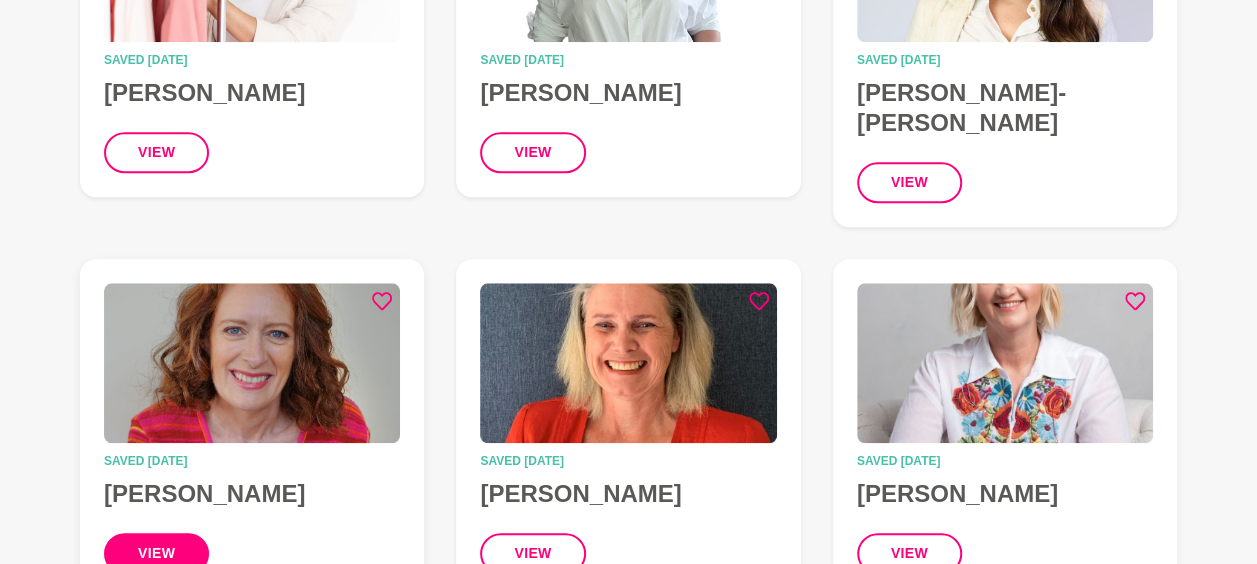 click on "view" at bounding box center [156, 553] 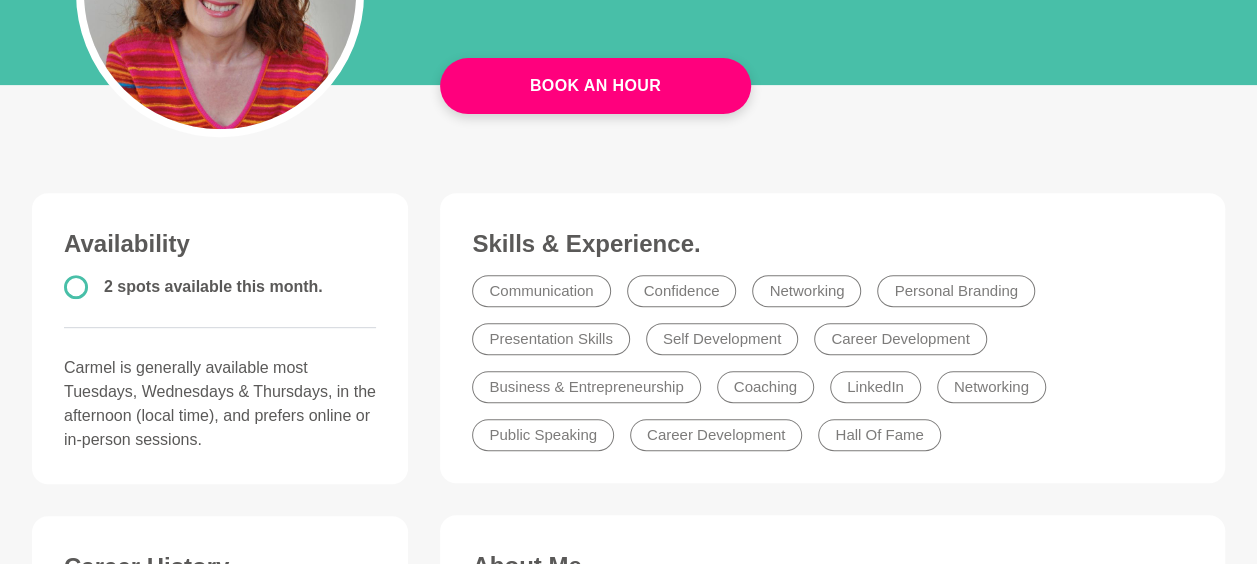 scroll, scrollTop: 300, scrollLeft: 0, axis: vertical 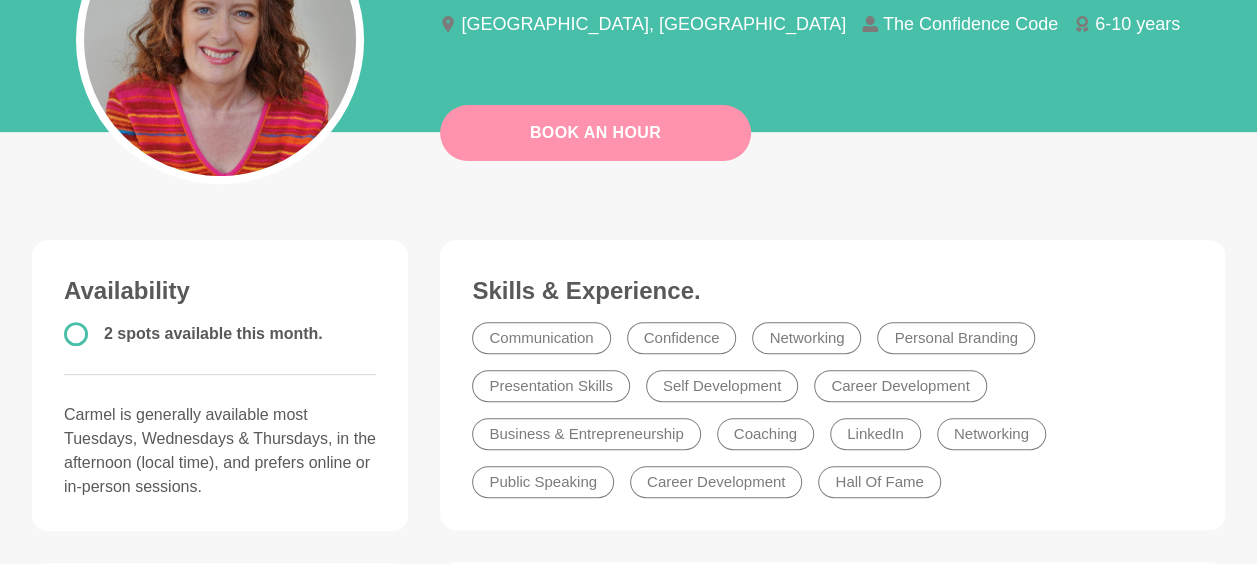 click on "Book An Hour" at bounding box center (595, 133) 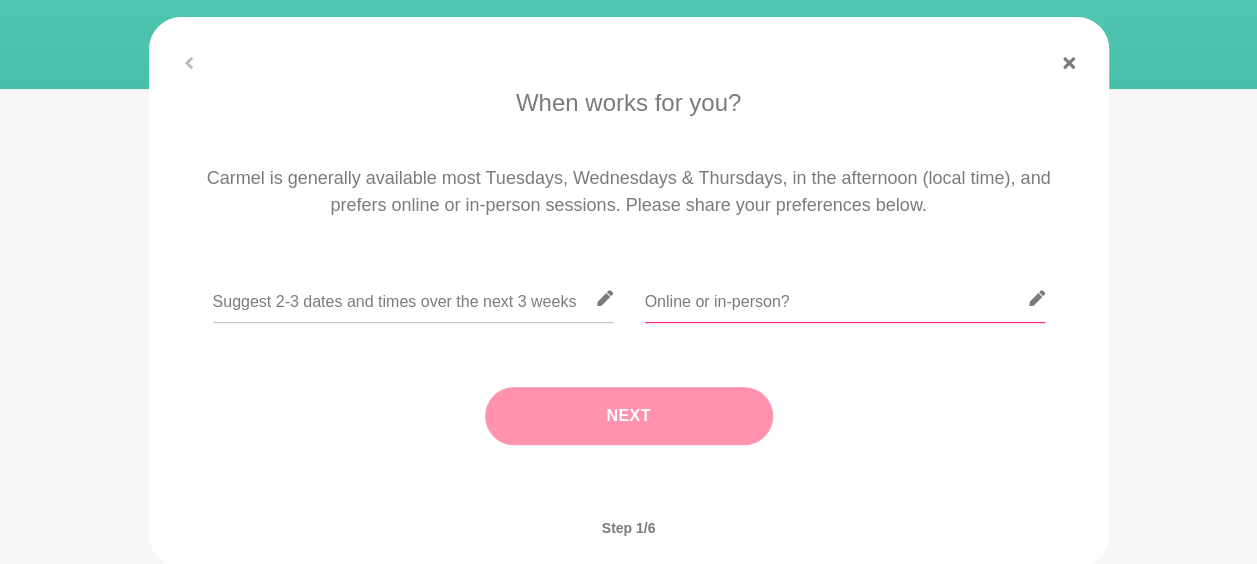 scroll, scrollTop: 300, scrollLeft: 0, axis: vertical 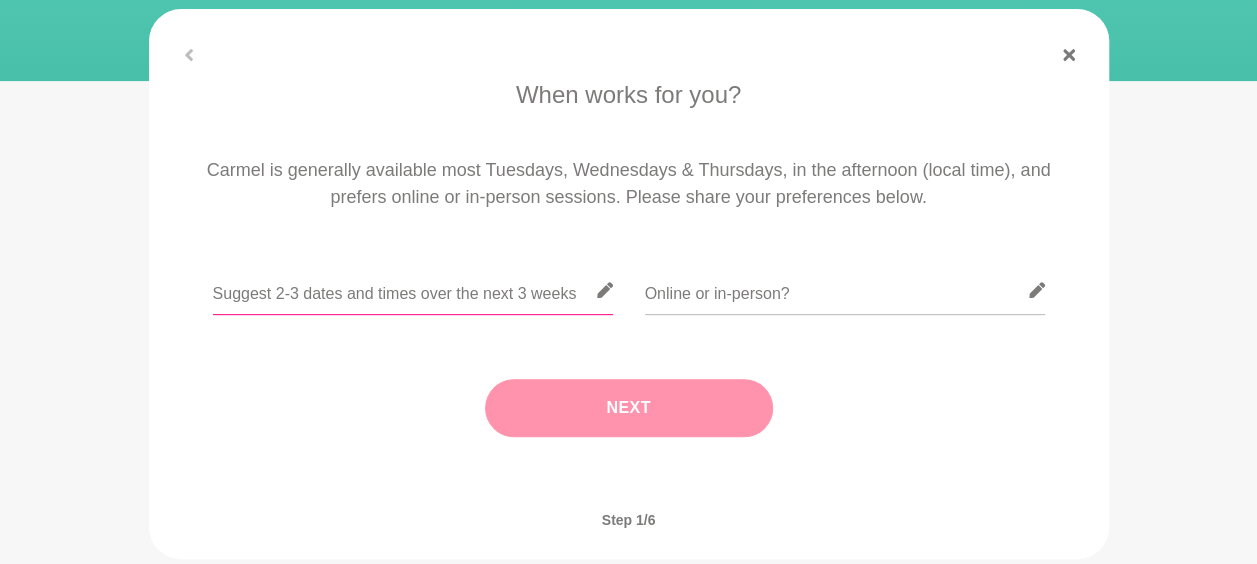 click at bounding box center (413, 290) 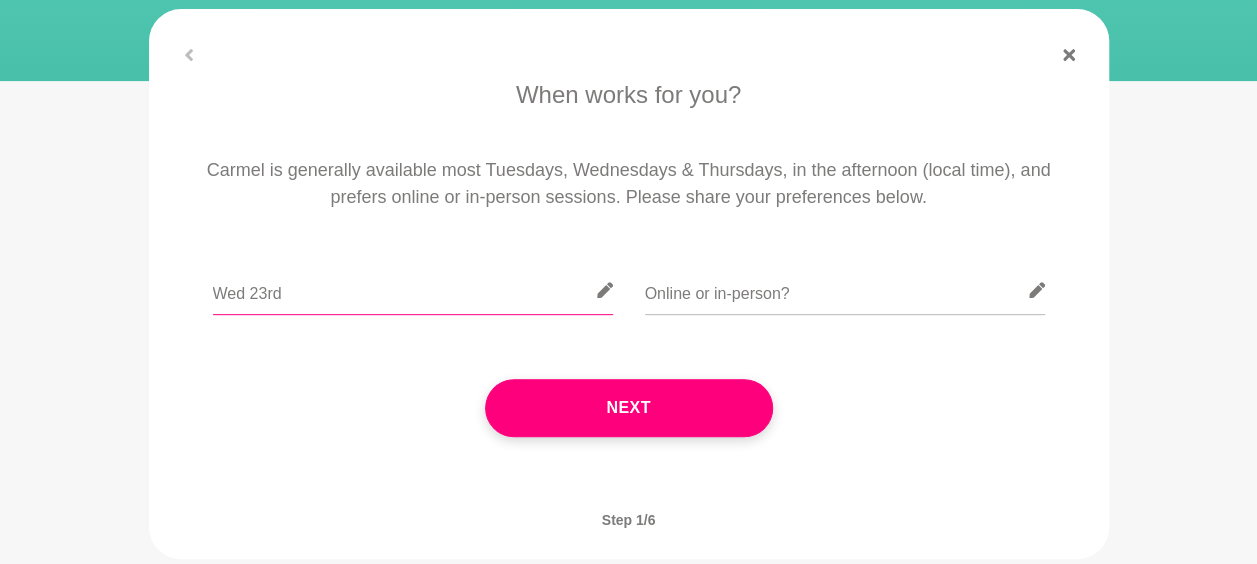 click on "Wed 23rd" at bounding box center [413, 290] 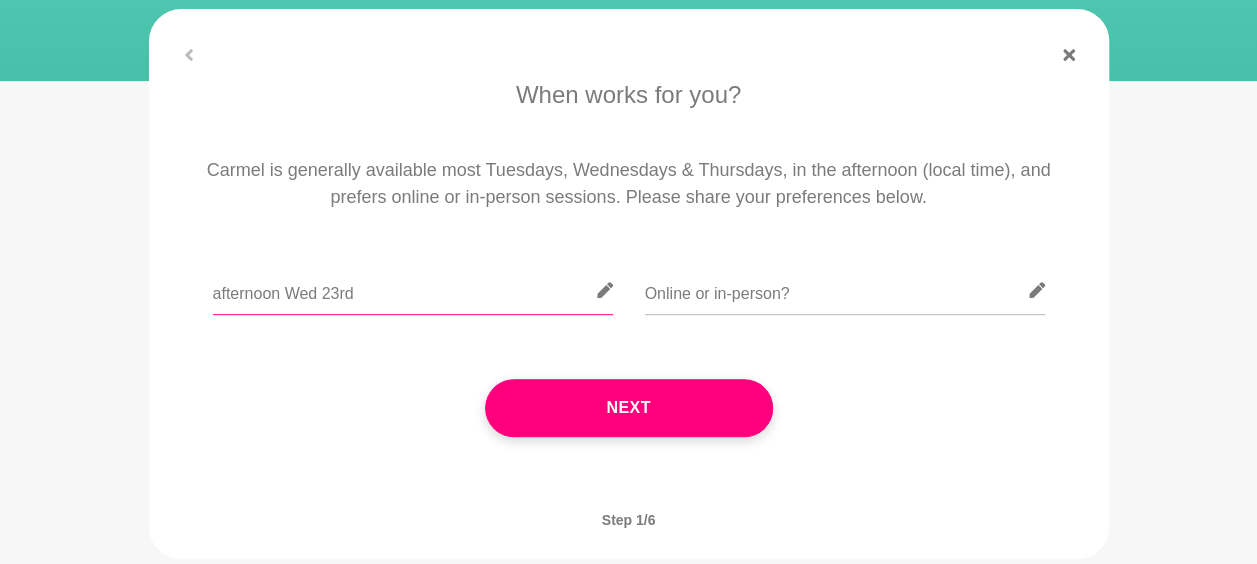 click on "afternoon Wed 23rd" at bounding box center [413, 290] 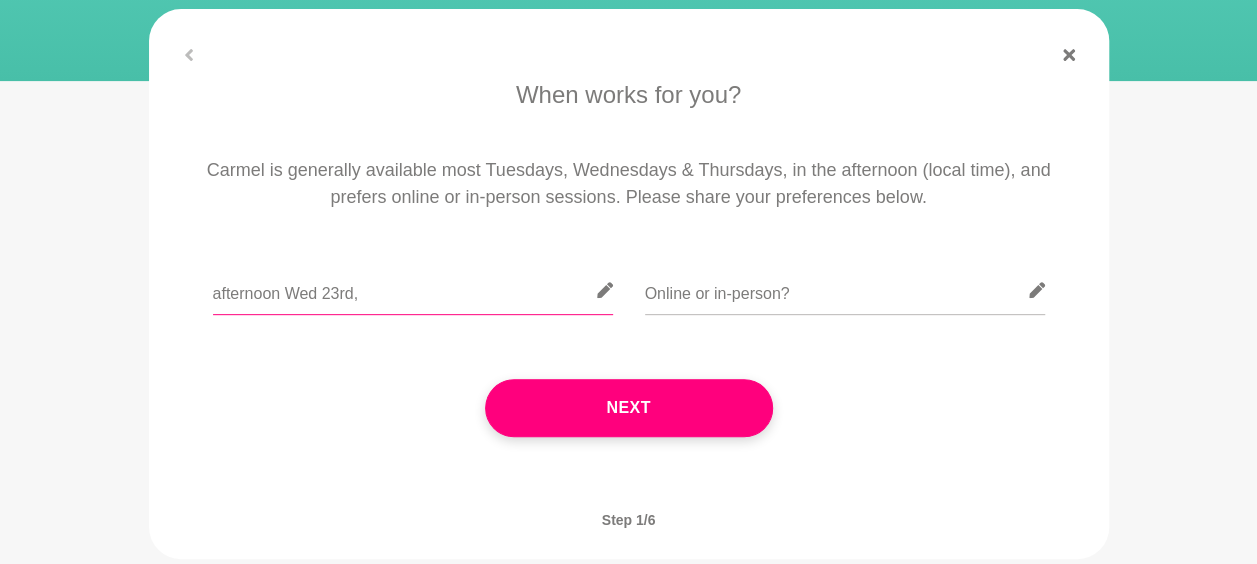 click on "afternoon Wed 23rd," at bounding box center (413, 290) 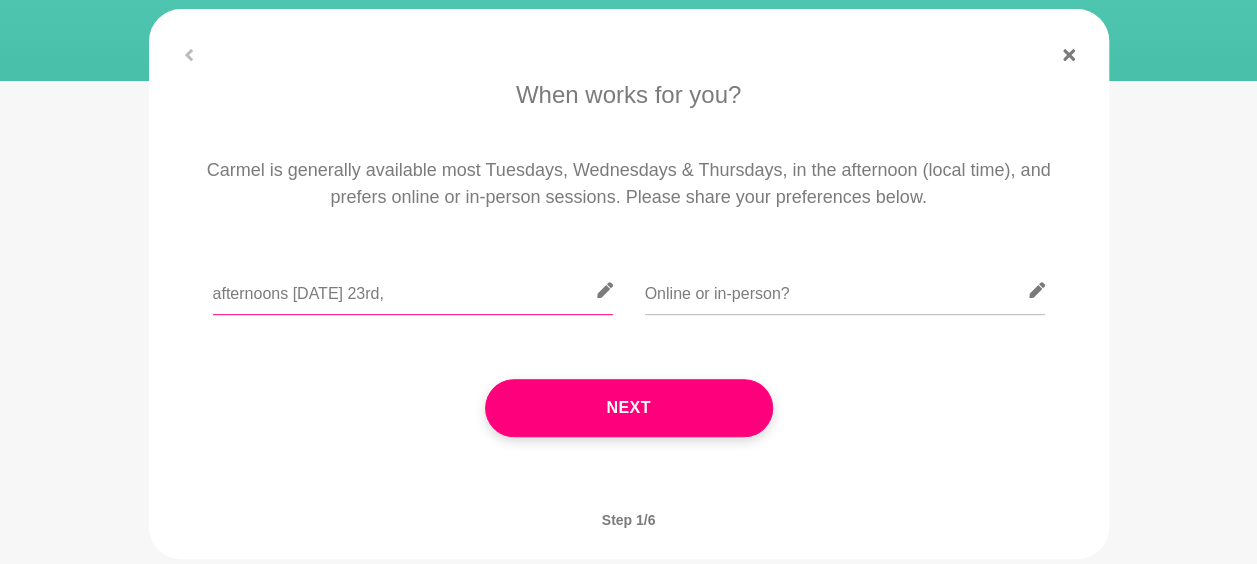 click on "afternoons [DATE] 23rd," at bounding box center (413, 290) 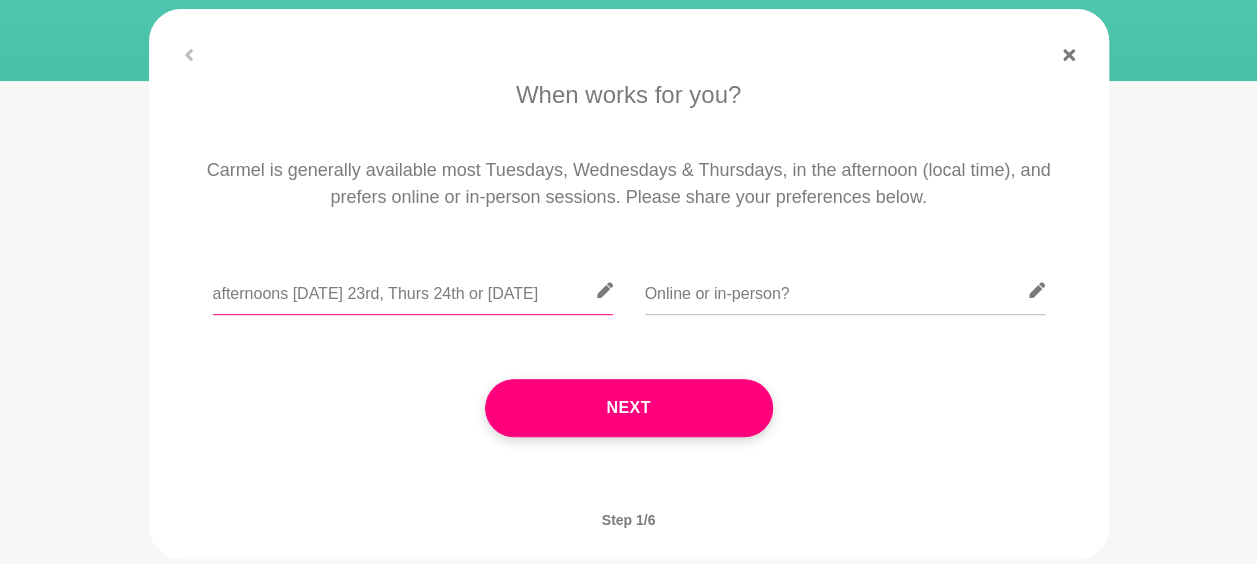 scroll, scrollTop: 0, scrollLeft: 13, axis: horizontal 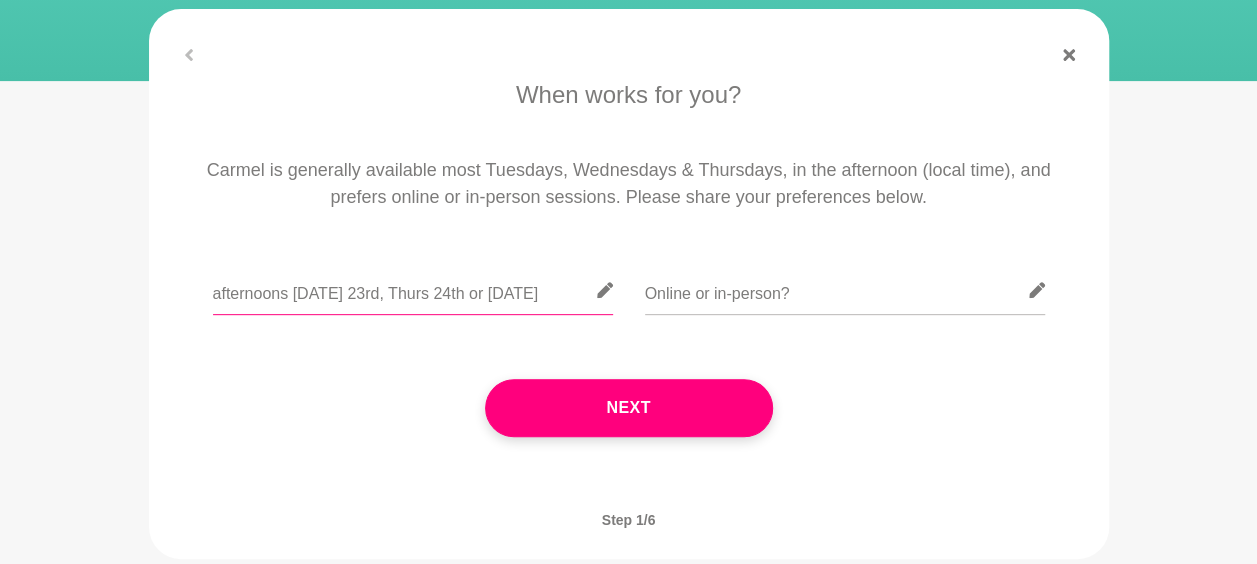 click on "afternoons [DATE] 23rd, Thurs 24th or [DATE]" at bounding box center (413, 290) 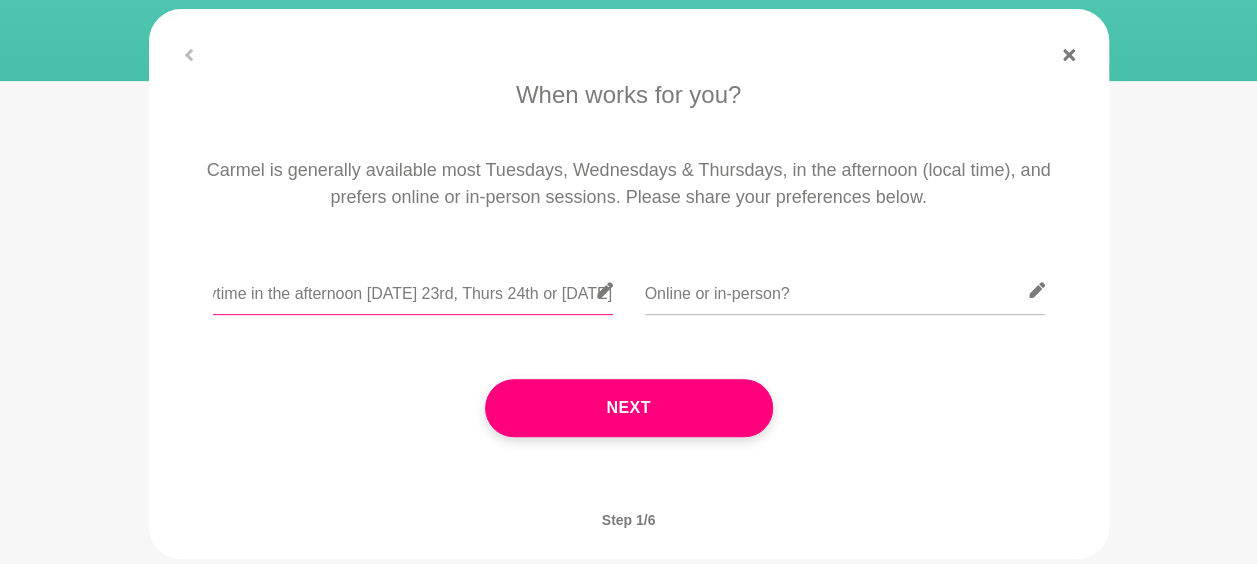 scroll, scrollTop: 0, scrollLeft: 109, axis: horizontal 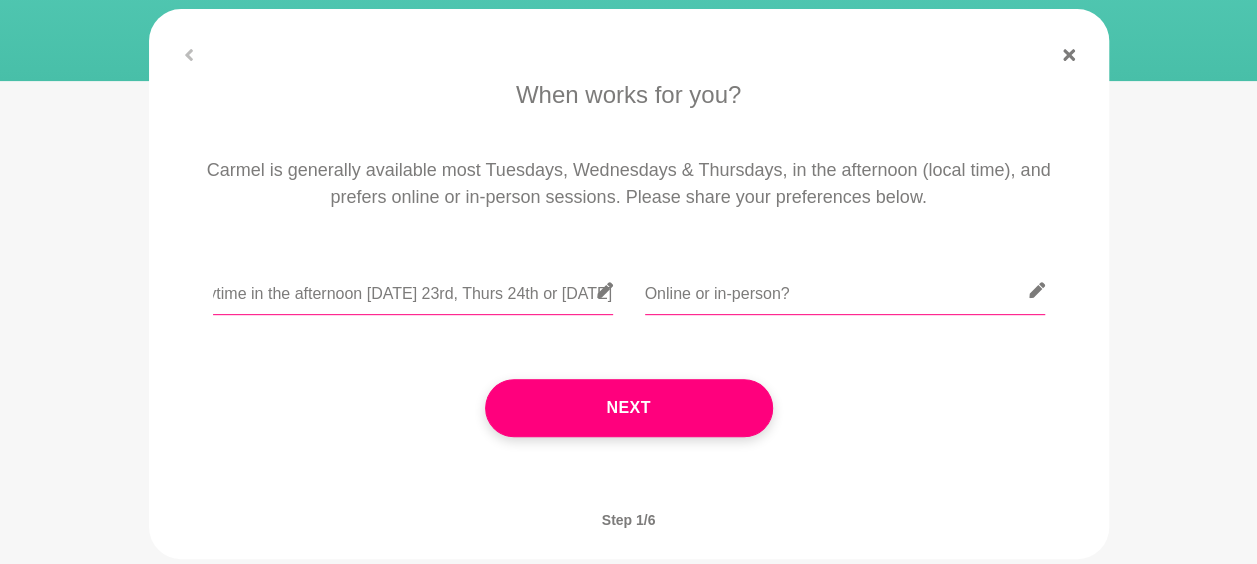 type on "anytime in the afternoon [DATE] 23rd, Thurs 24th or [DATE]" 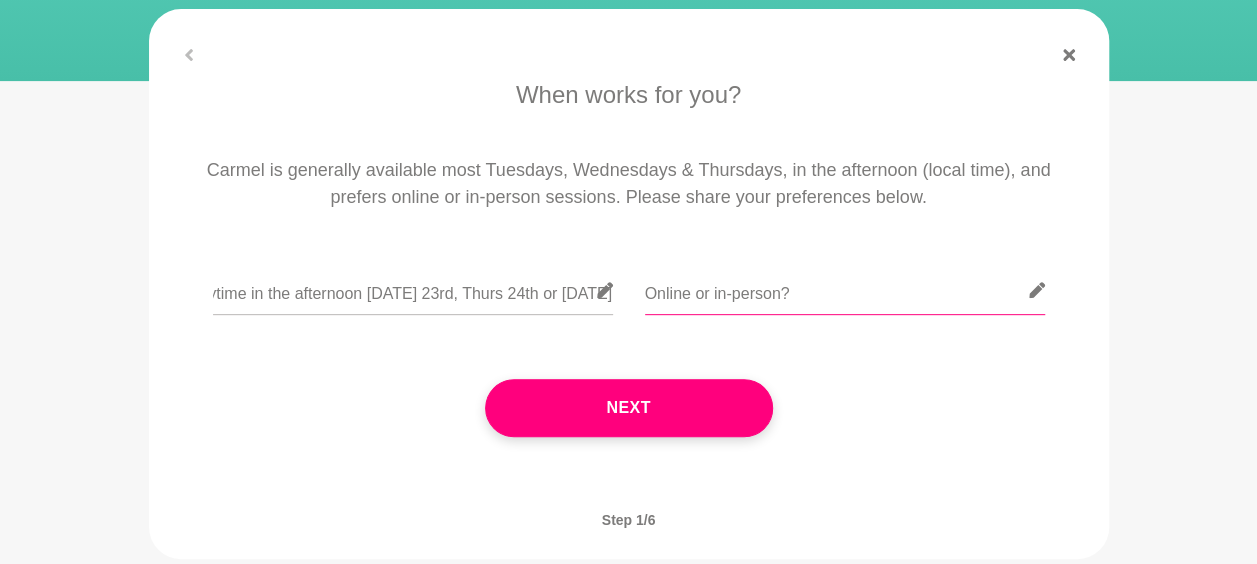 scroll, scrollTop: 0, scrollLeft: 0, axis: both 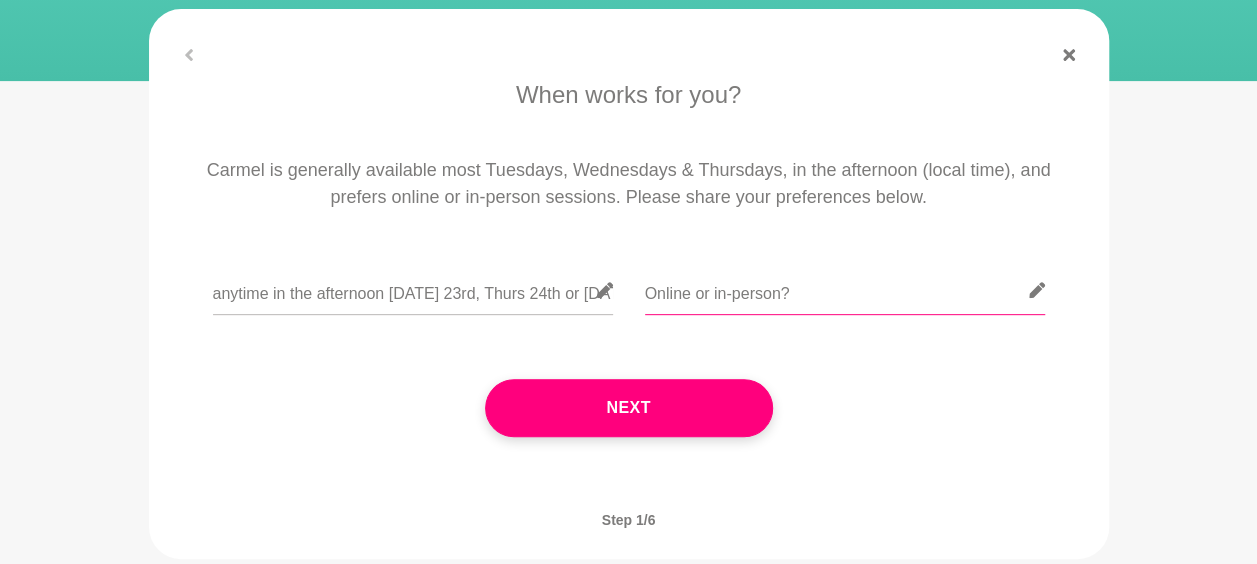 click at bounding box center [845, 290] 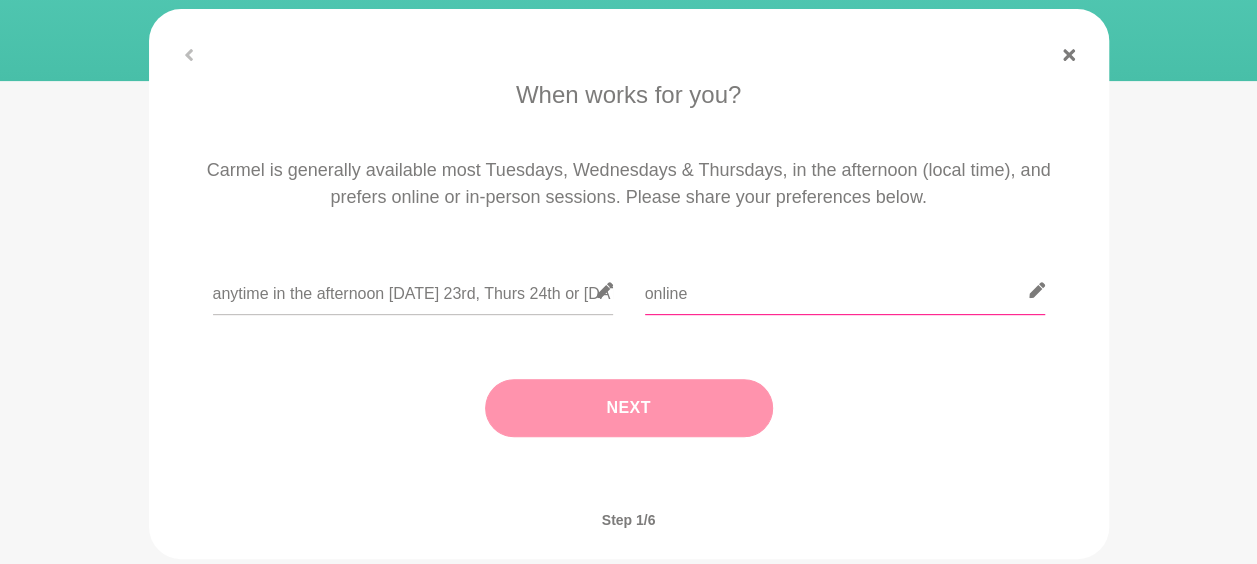 type on "online" 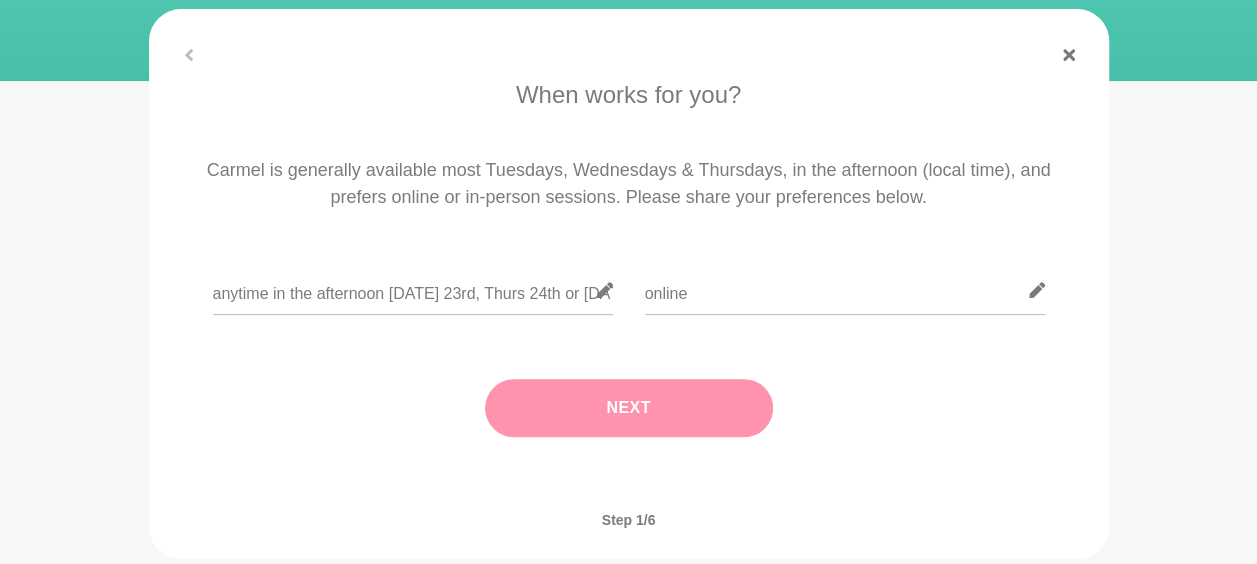 click on "Next" at bounding box center [629, 408] 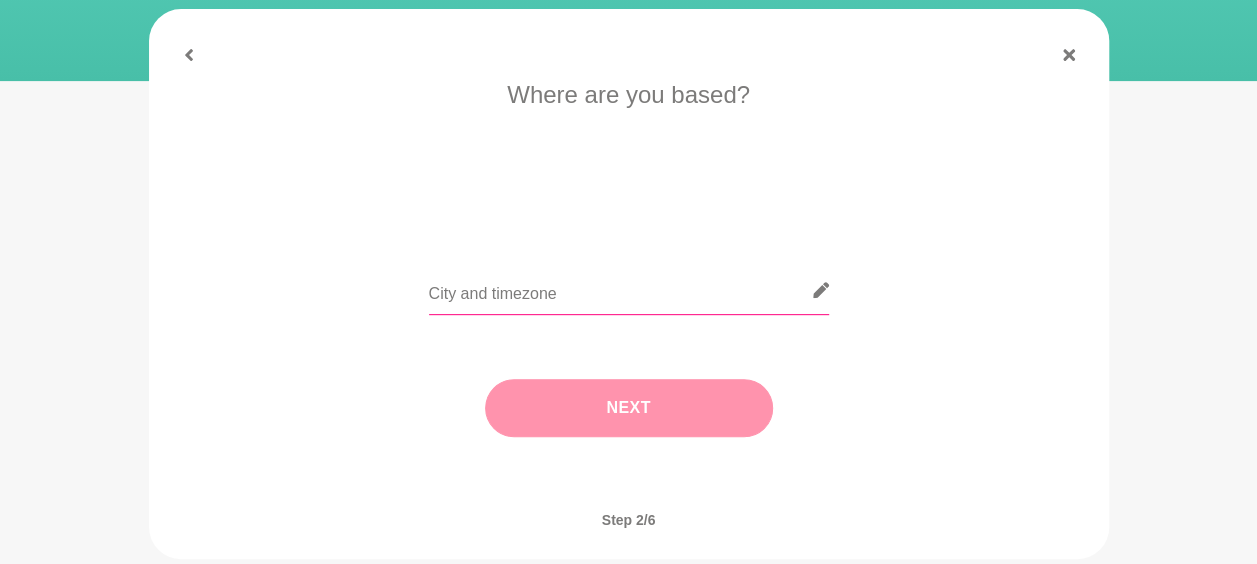 click at bounding box center (629, 290) 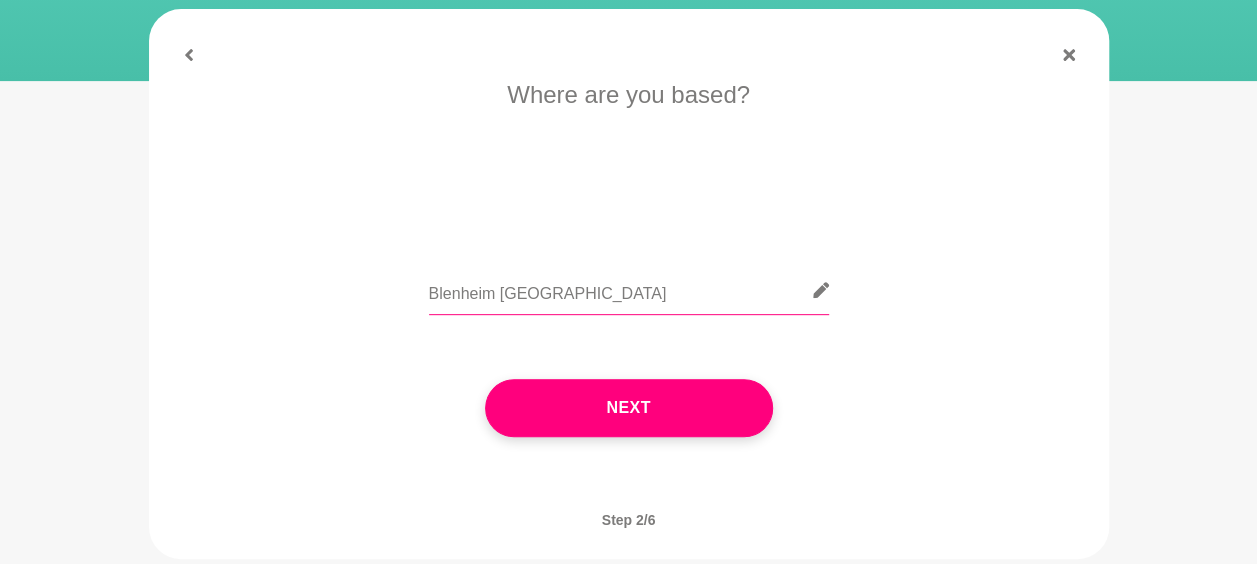 type on "Blenheim [GEOGRAPHIC_DATA]" 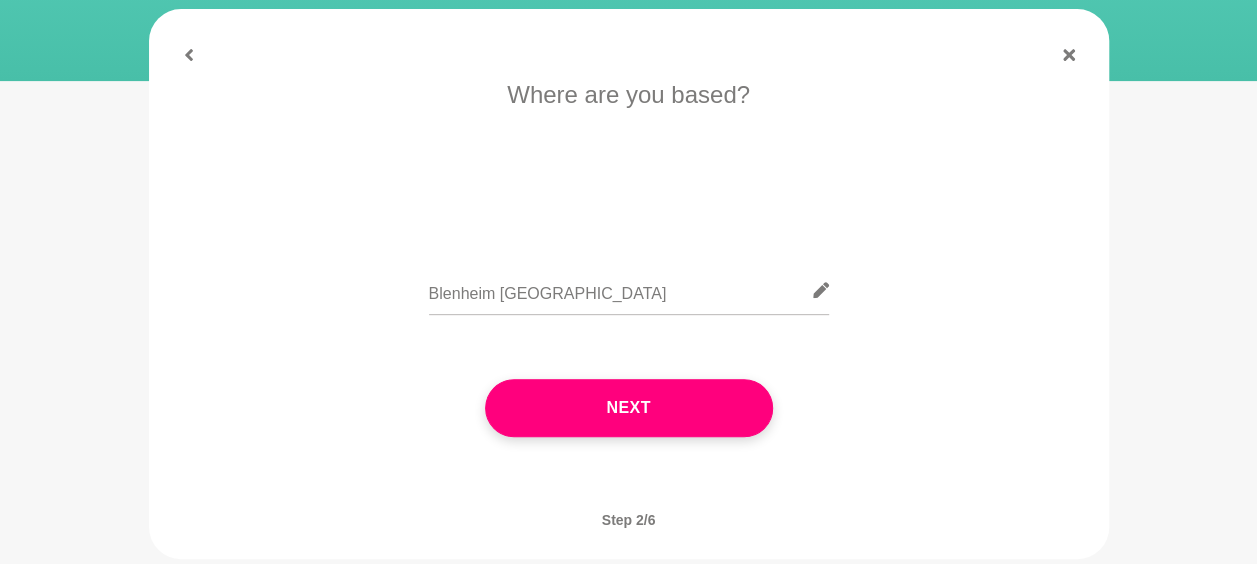 click on "Next" at bounding box center [629, 408] 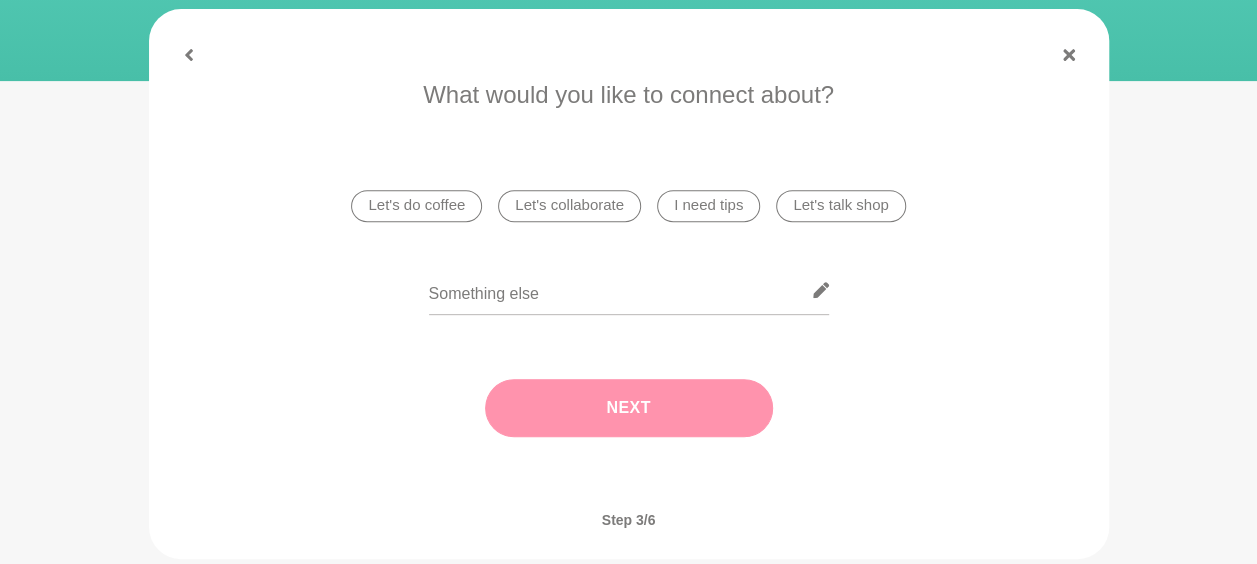 click on "I need tips" at bounding box center [708, 206] 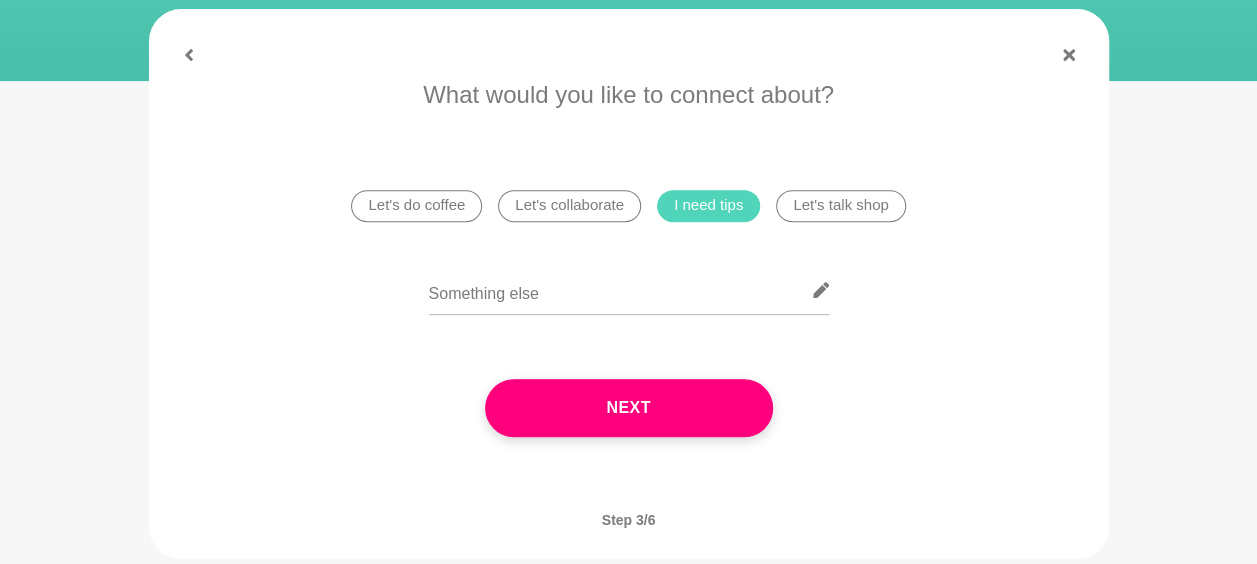 drag, startPoint x: 600, startPoint y: 408, endPoint x: 662, endPoint y: 410, distance: 62.03225 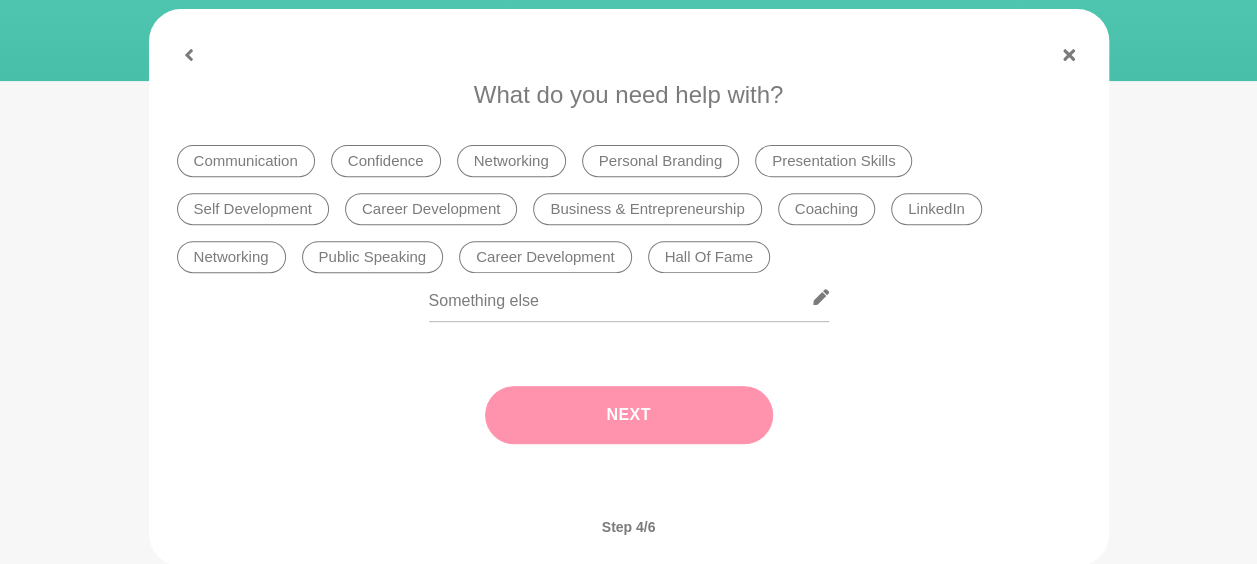 click on "Networking" at bounding box center [511, 161] 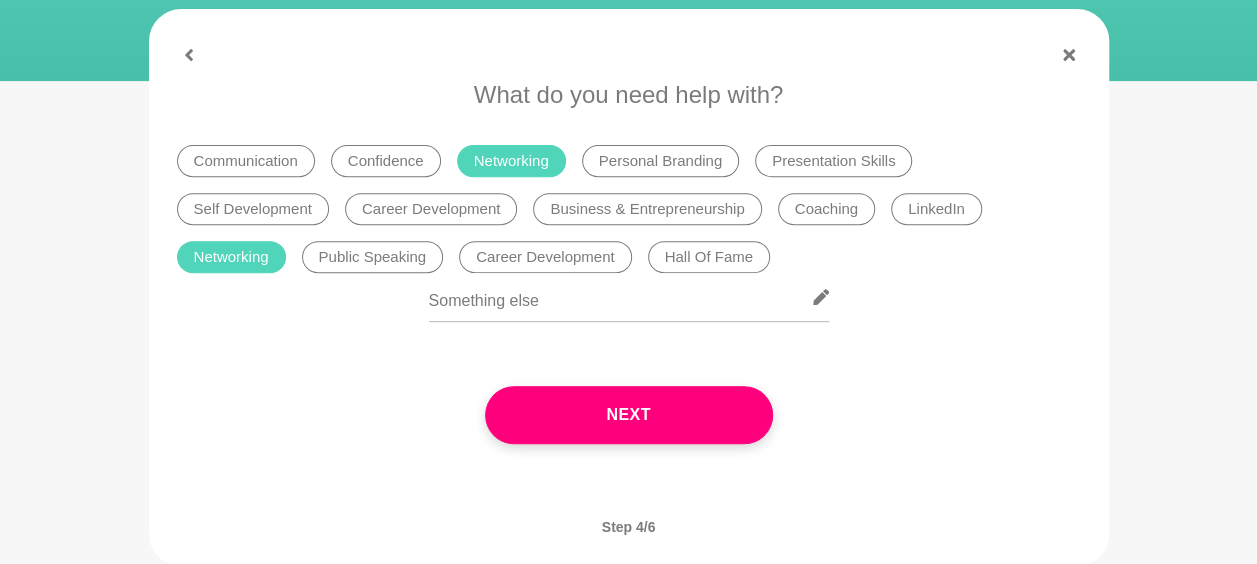 click on "Business & Entrepreneurship" at bounding box center [647, 209] 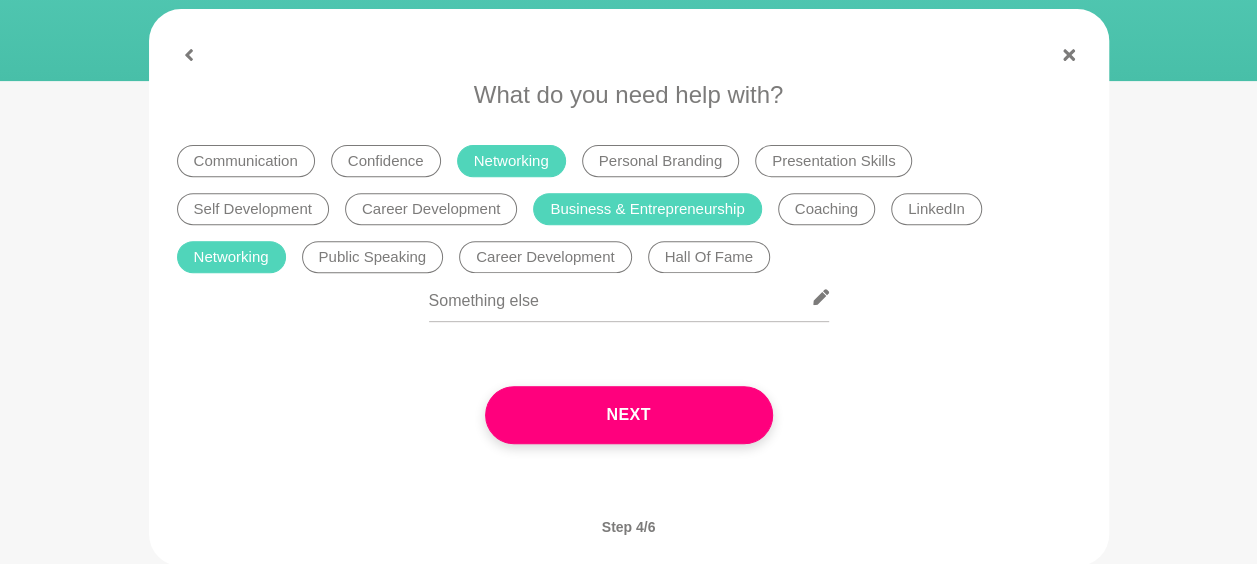 click on "Personal Branding" at bounding box center [660, 161] 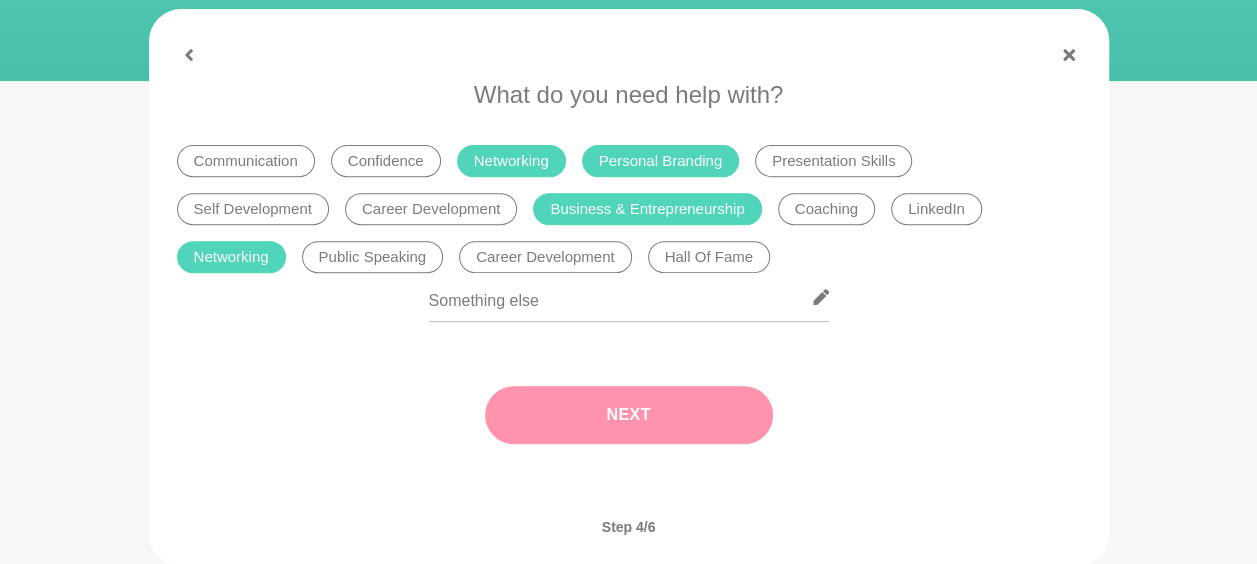 click on "Next" at bounding box center (629, 415) 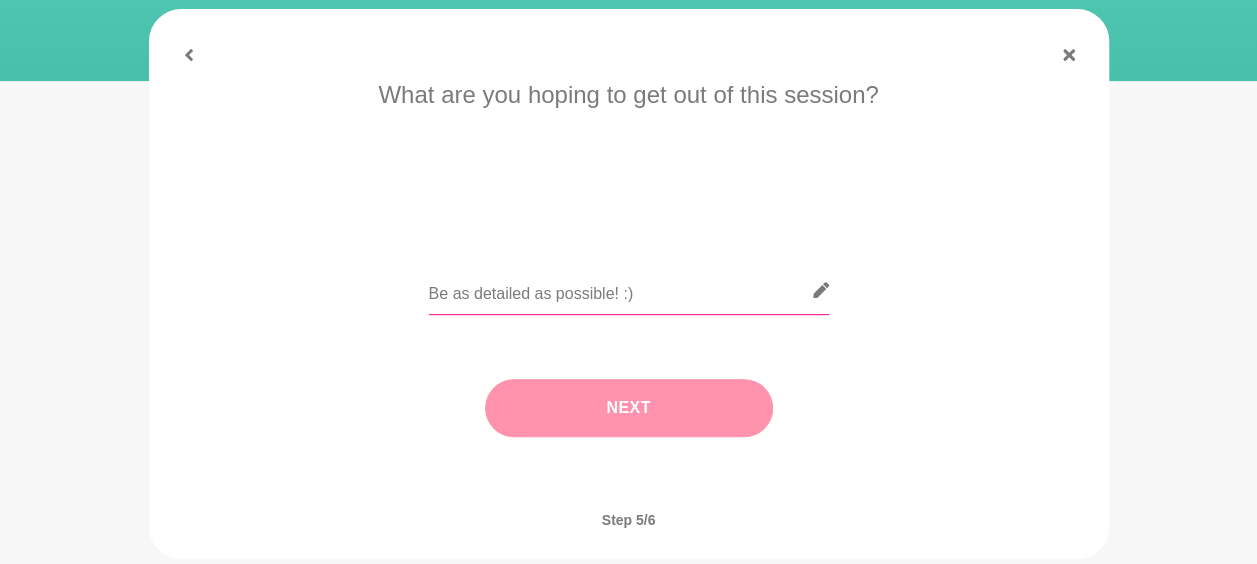 click at bounding box center (629, 290) 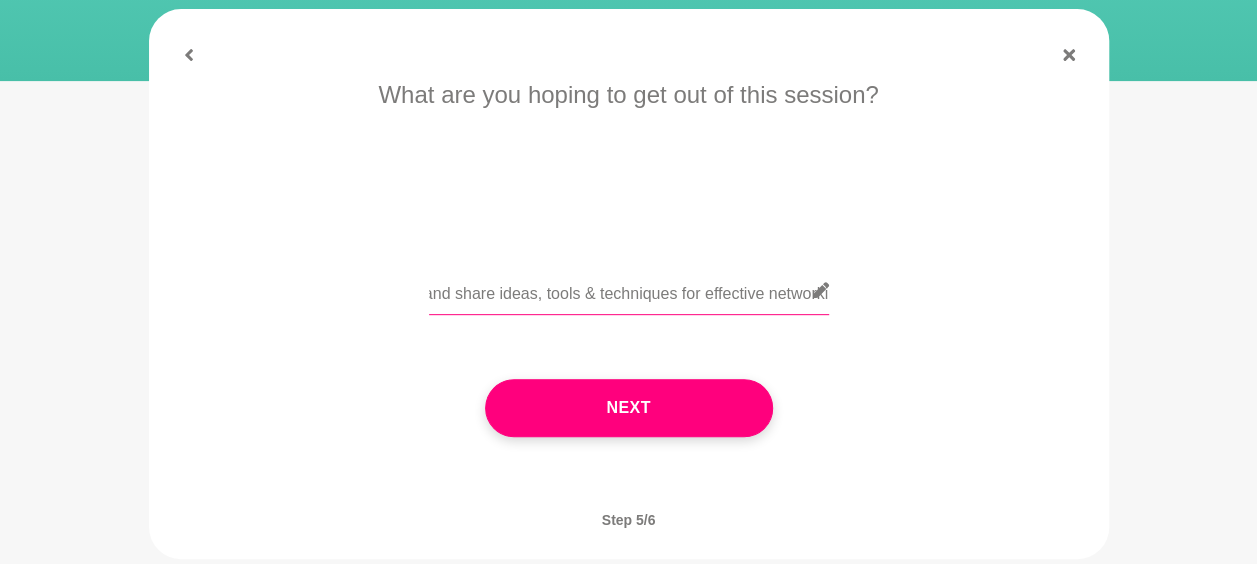 scroll, scrollTop: 0, scrollLeft: 64, axis: horizontal 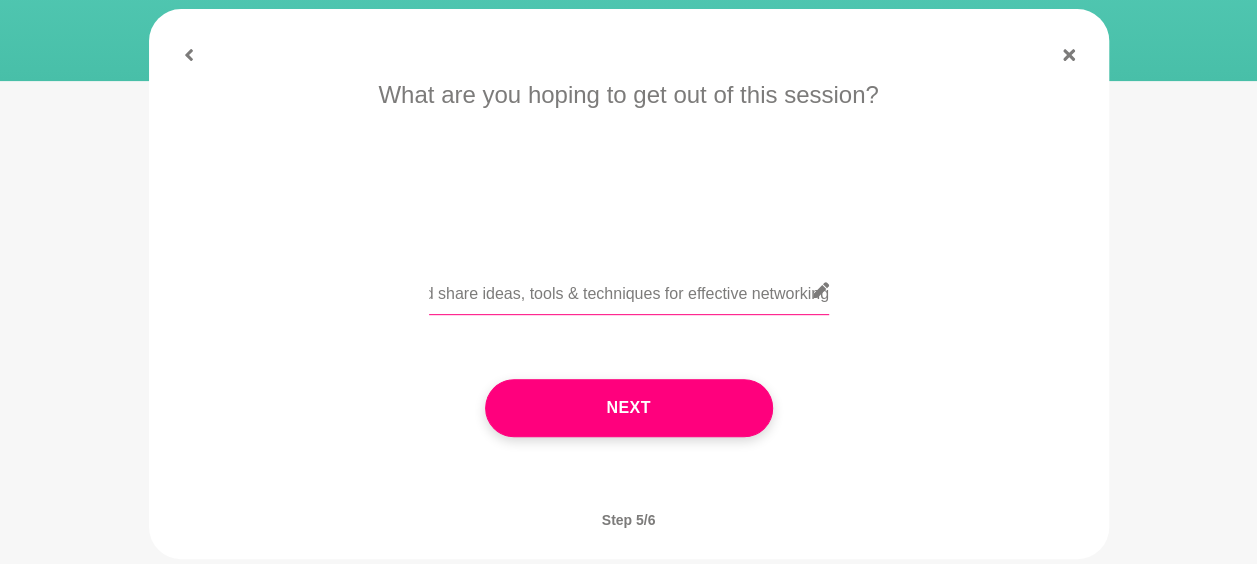 click on "Chat and share ideas, tools & techniques for effective networking" at bounding box center (629, 290) 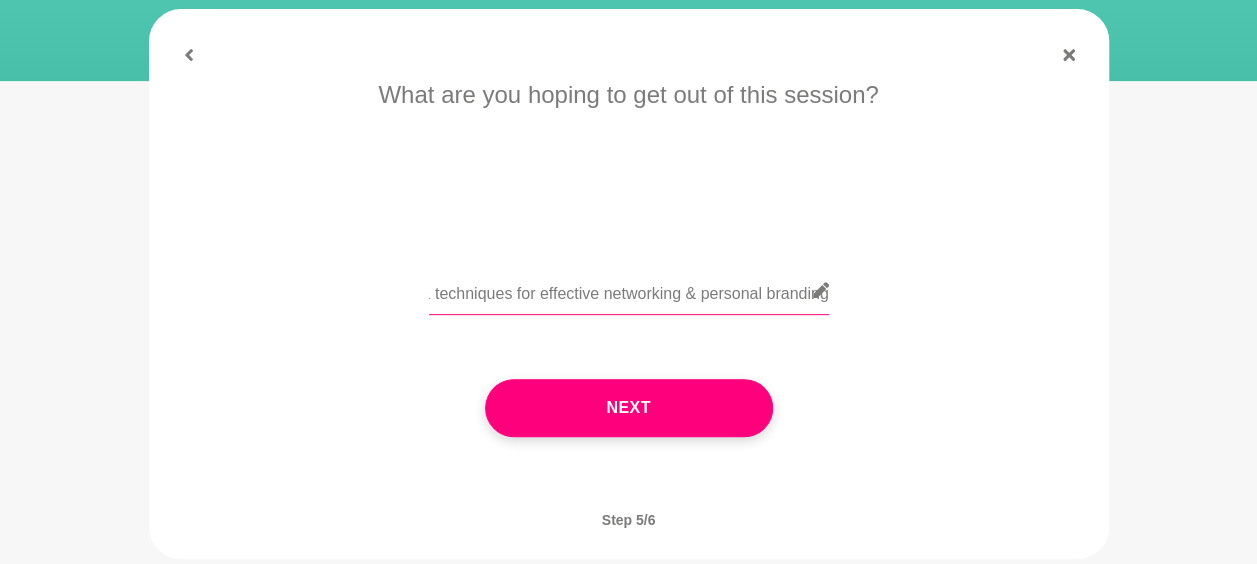 scroll, scrollTop: 0, scrollLeft: 212, axis: horizontal 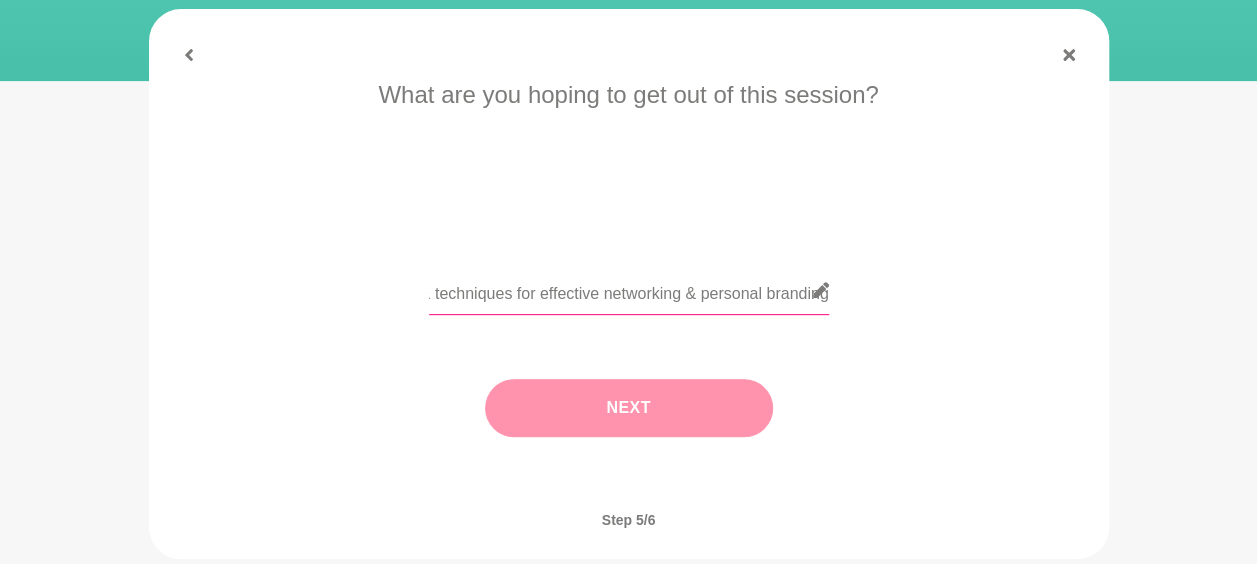 type on "Chat and share ideas, tools & techniques for effective networking & personal branding" 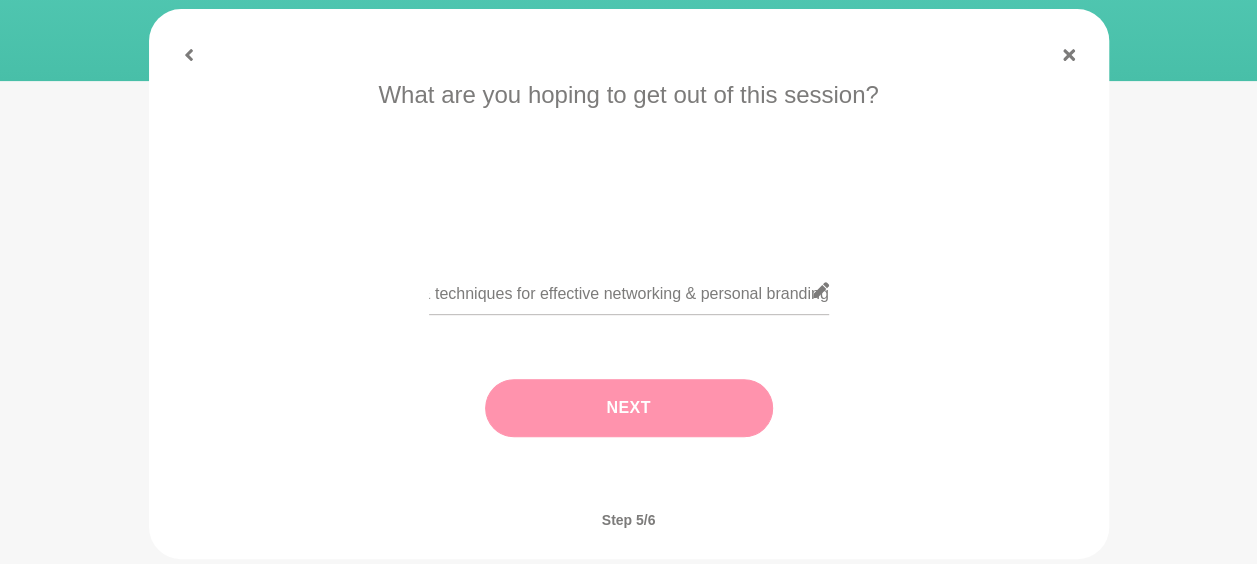 scroll, scrollTop: 0, scrollLeft: 0, axis: both 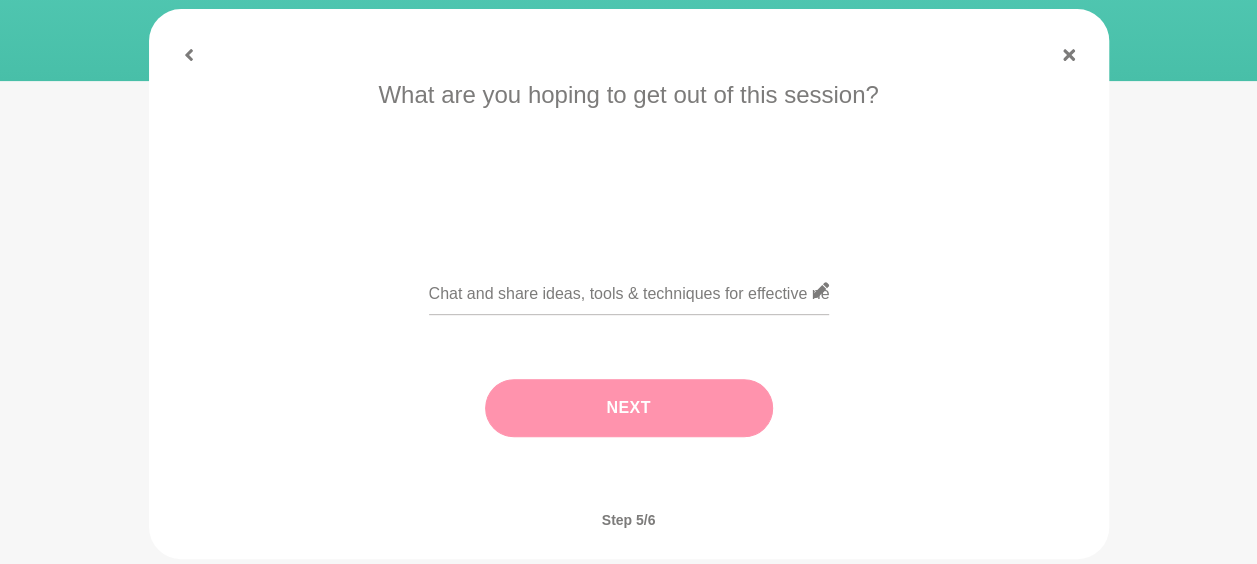click on "Next" at bounding box center [629, 408] 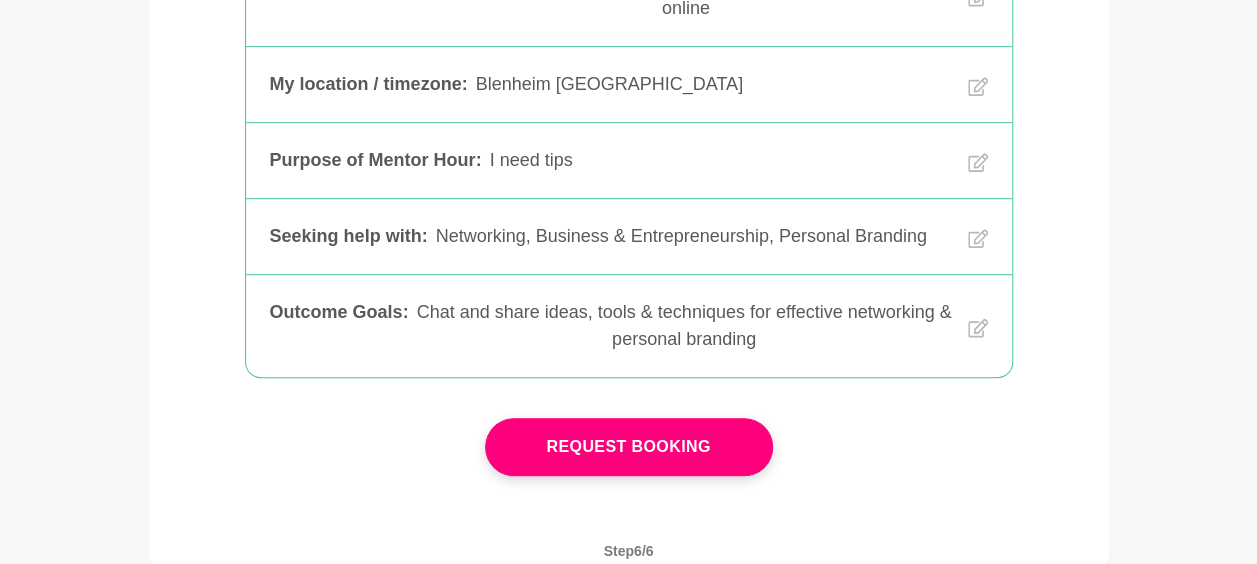 scroll, scrollTop: 600, scrollLeft: 0, axis: vertical 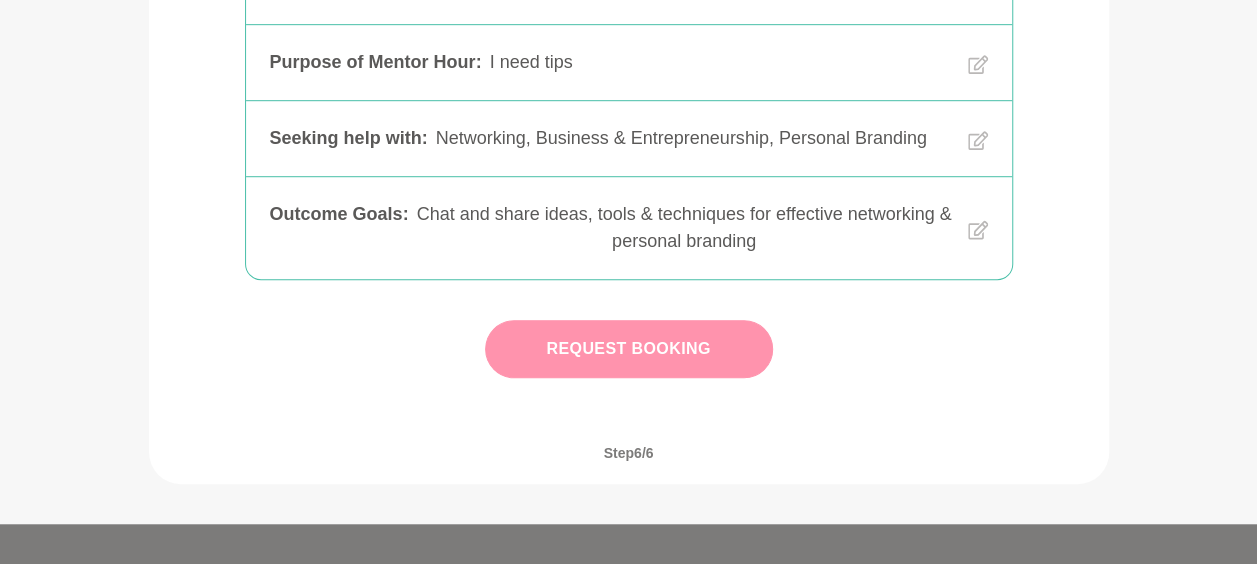 click on "Request Booking" at bounding box center [629, 349] 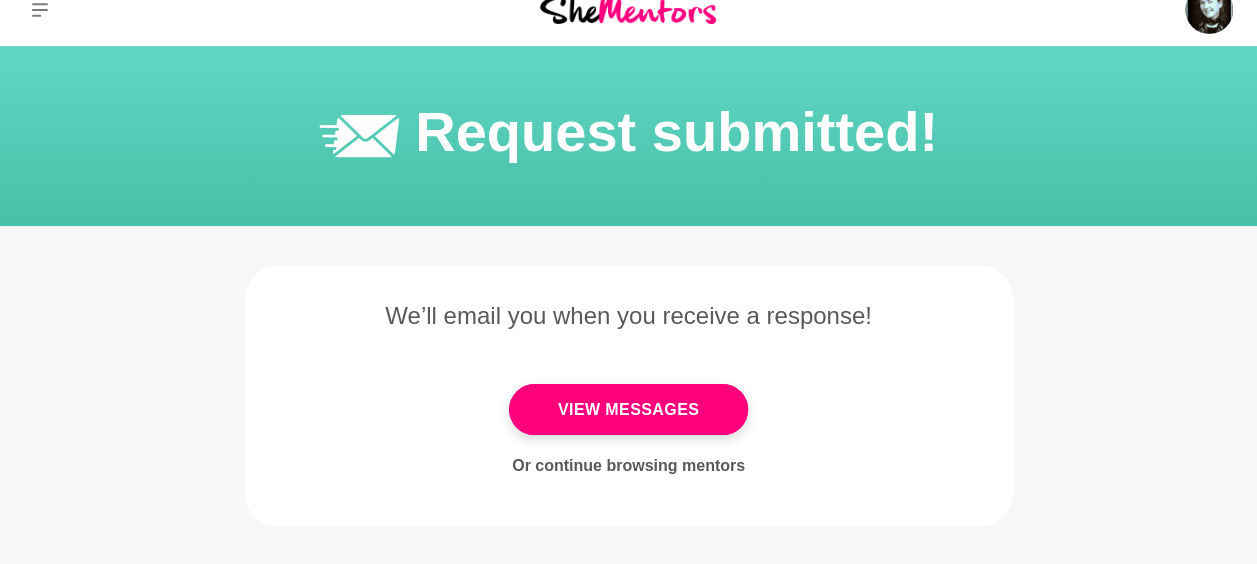 scroll, scrollTop: 0, scrollLeft: 0, axis: both 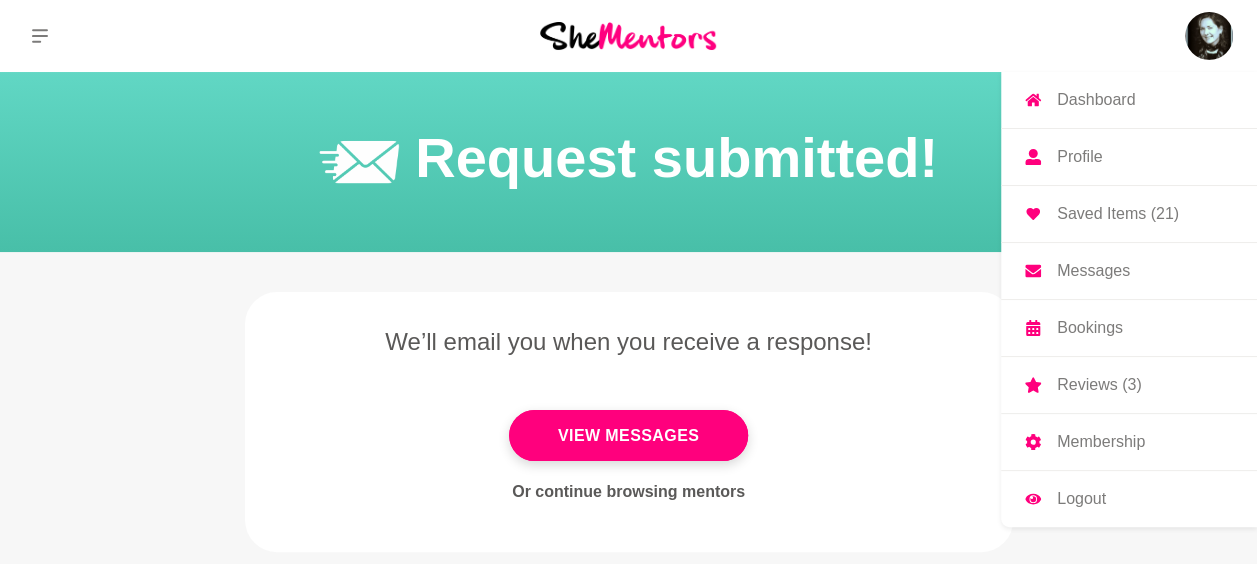click on "Reviews (3)" at bounding box center [1099, 385] 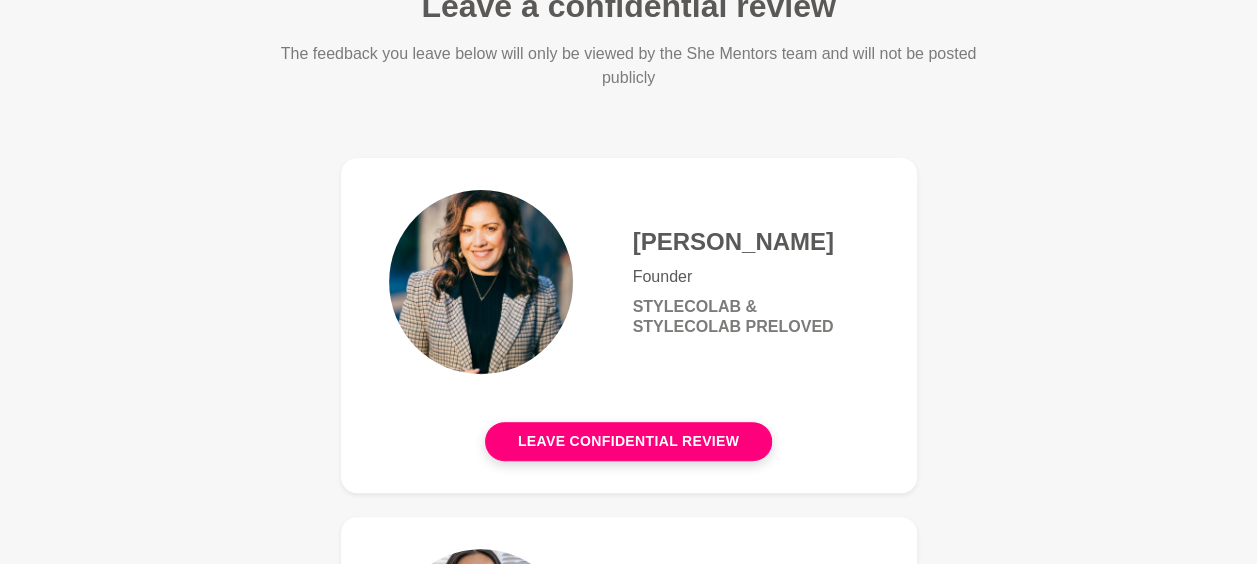 scroll, scrollTop: 100, scrollLeft: 0, axis: vertical 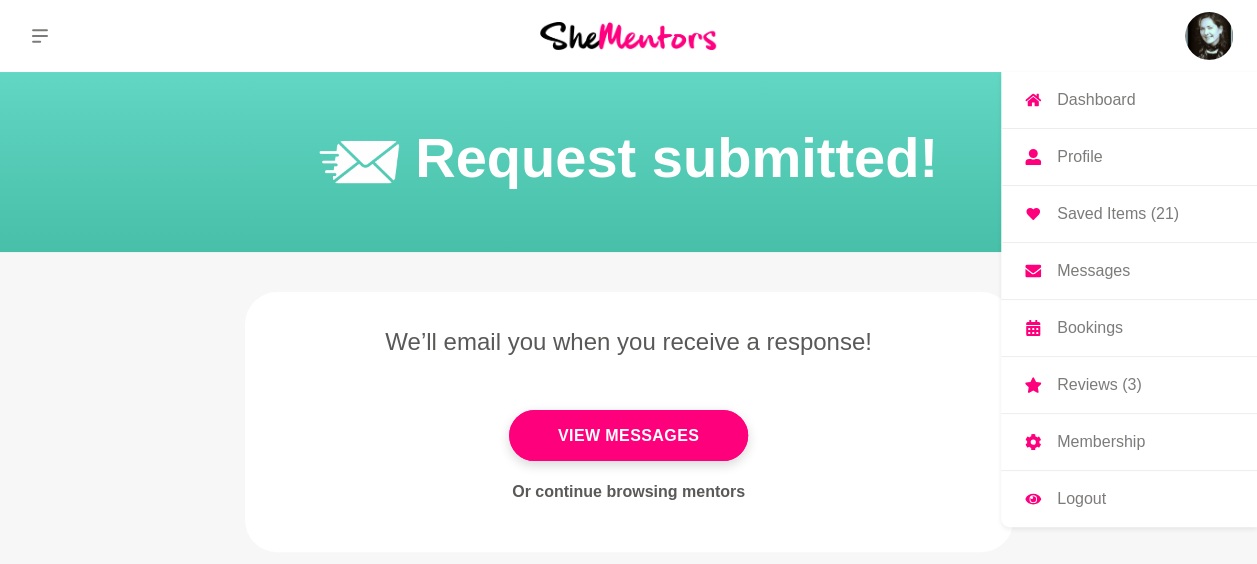 click on "Messages" at bounding box center [1093, 271] 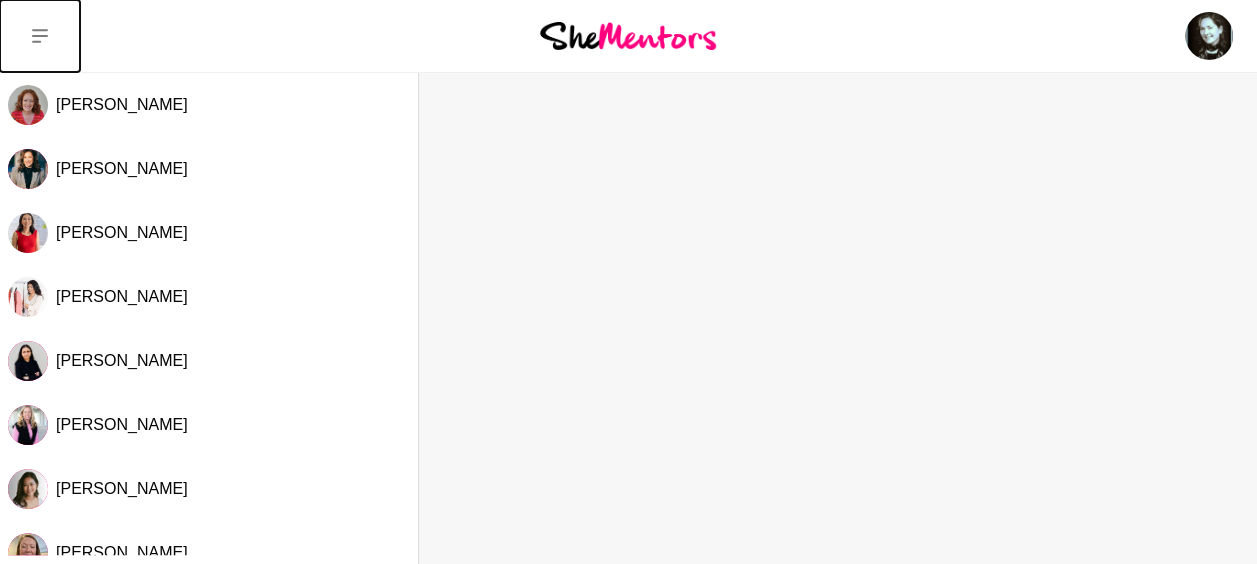 click at bounding box center (40, 36) 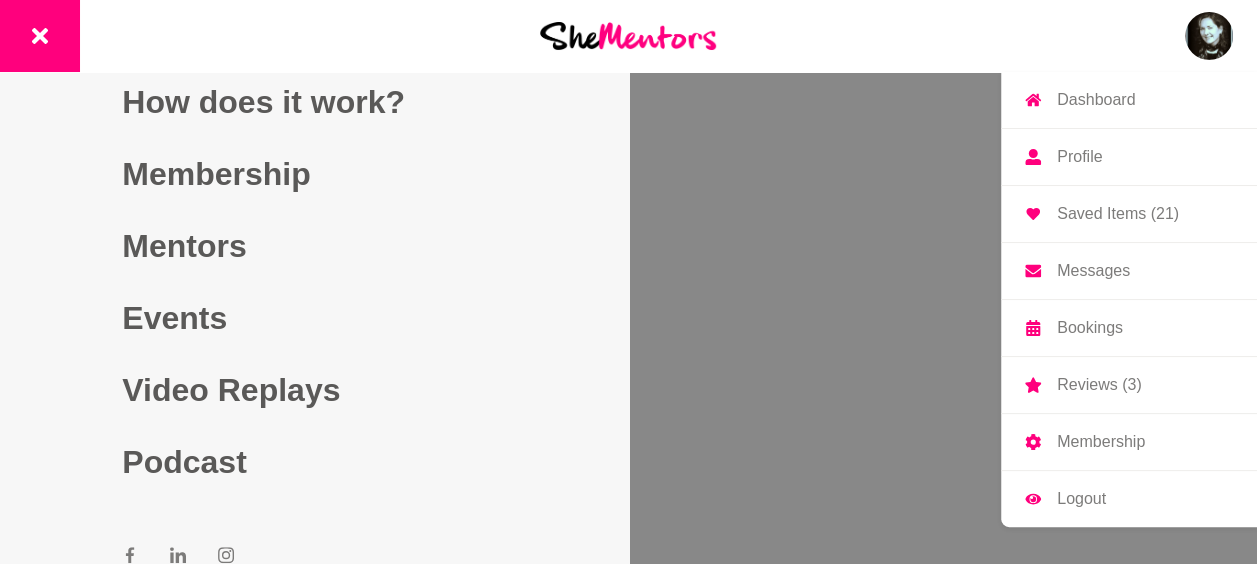click on "Saved Items (21)" at bounding box center (1118, 214) 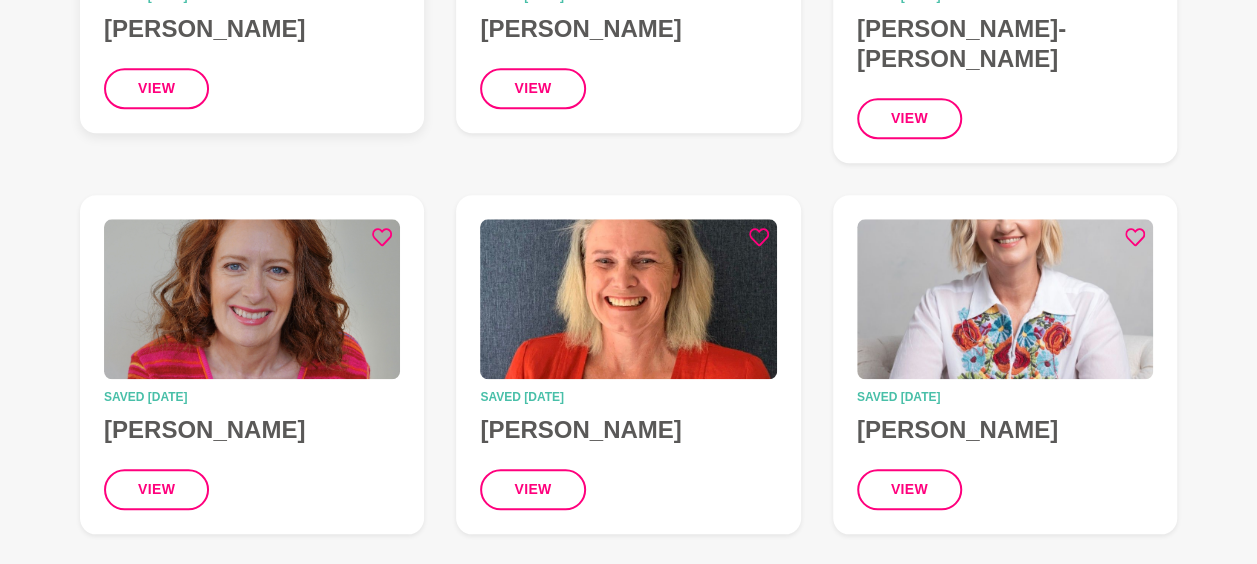 scroll, scrollTop: 900, scrollLeft: 0, axis: vertical 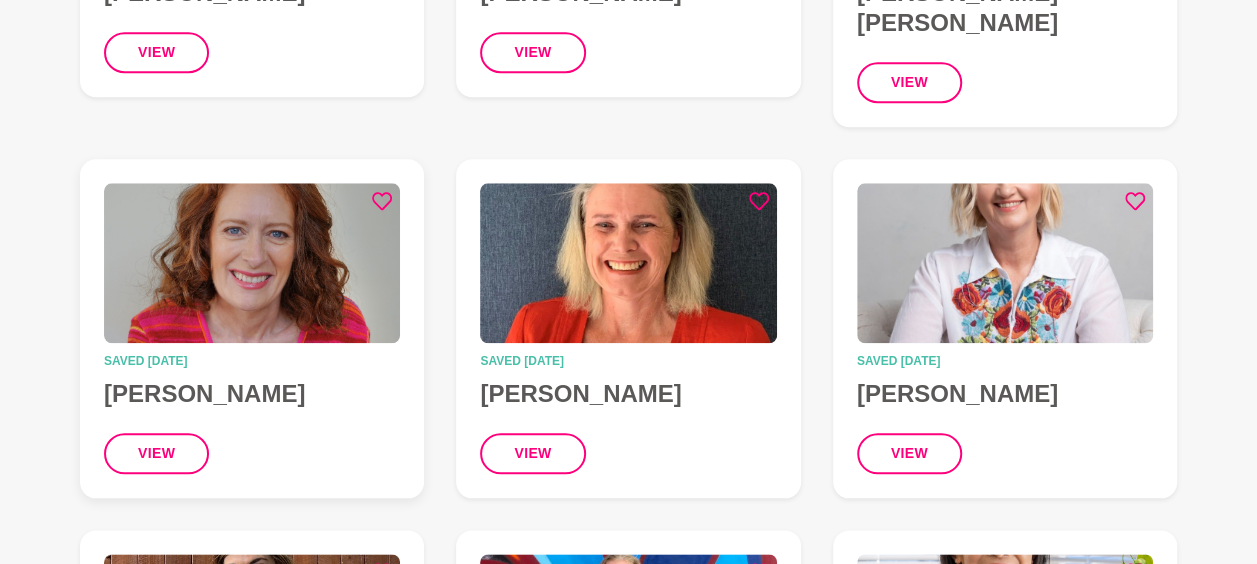 click on "[PERSON_NAME]" at bounding box center (252, 394) 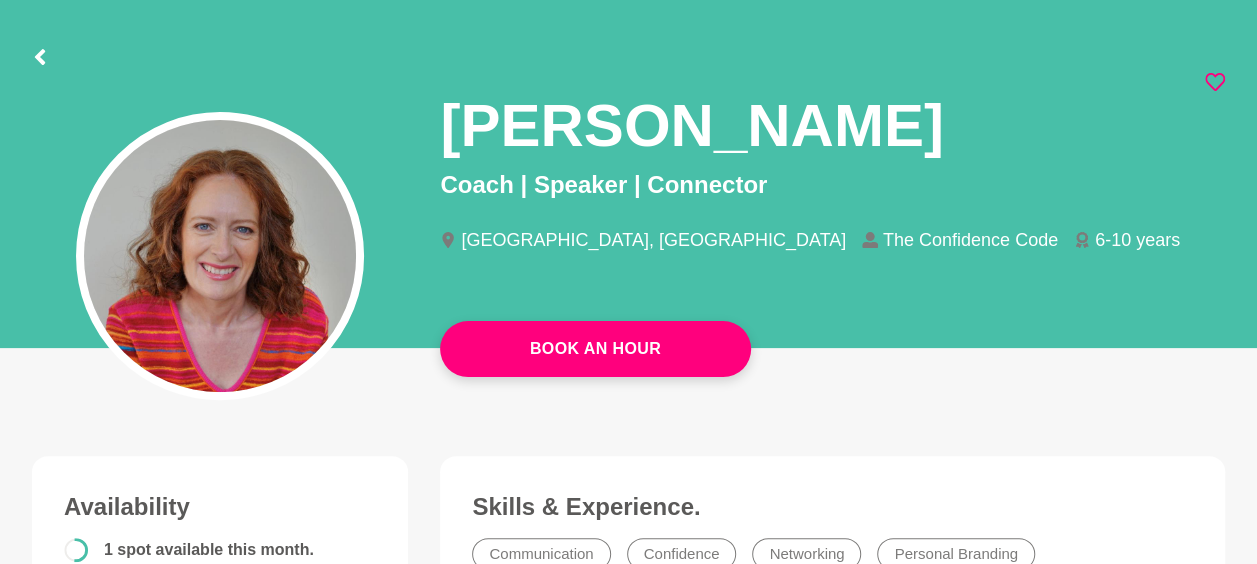 scroll, scrollTop: 0, scrollLeft: 0, axis: both 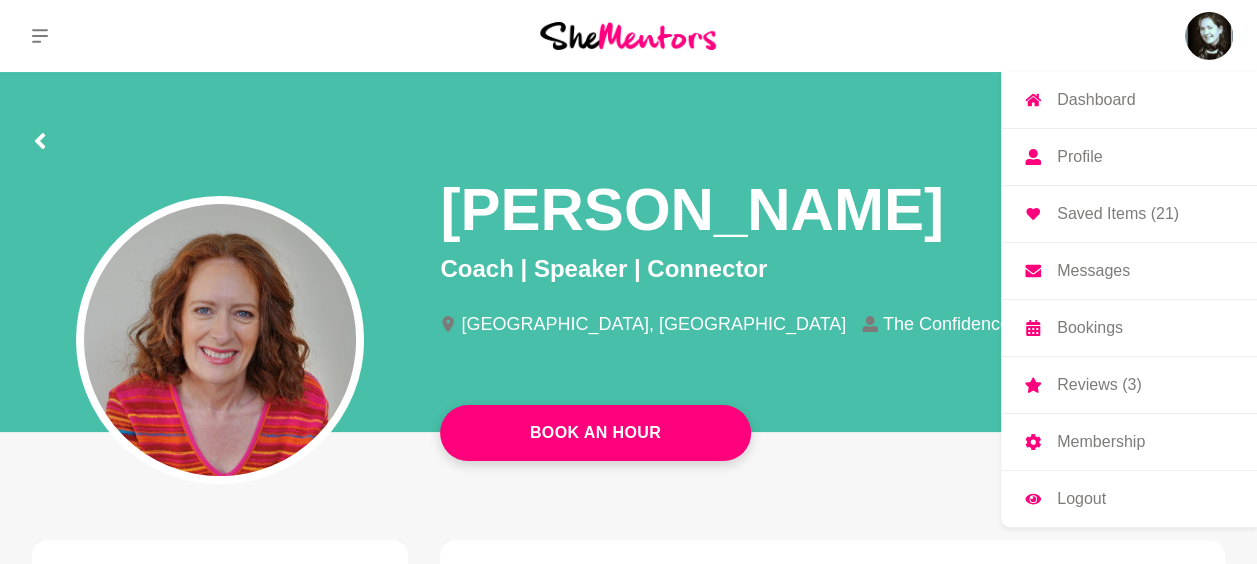 click on "Logout" at bounding box center (1081, 499) 